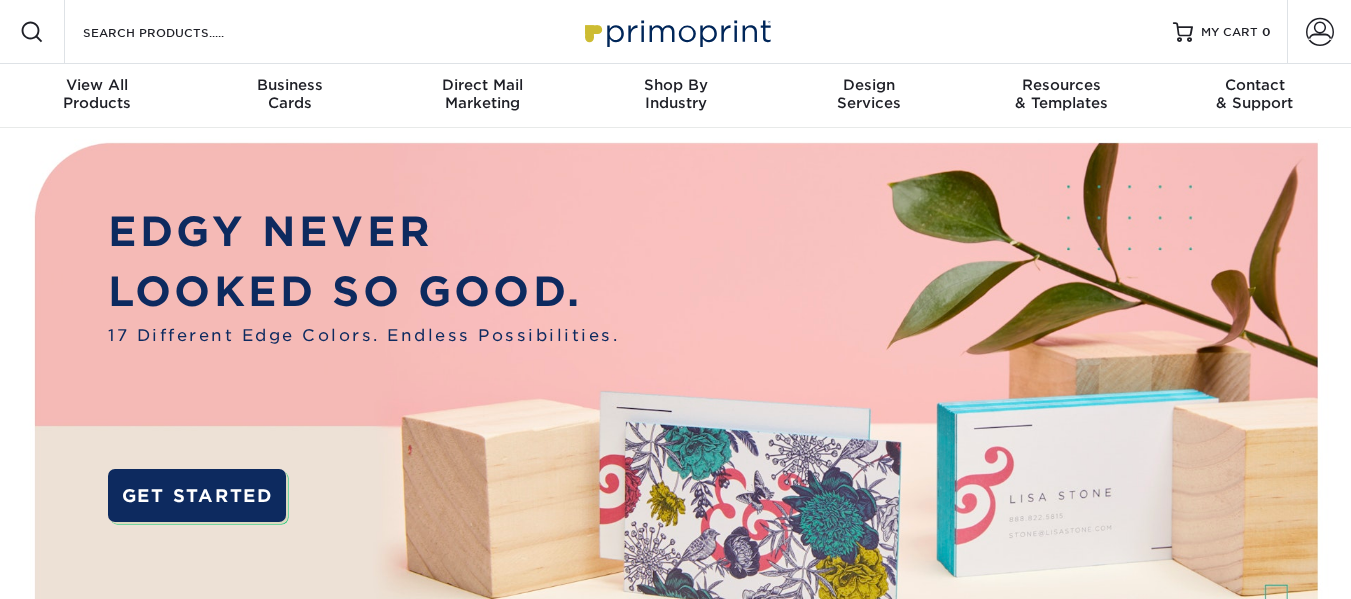scroll, scrollTop: 0, scrollLeft: 0, axis: both 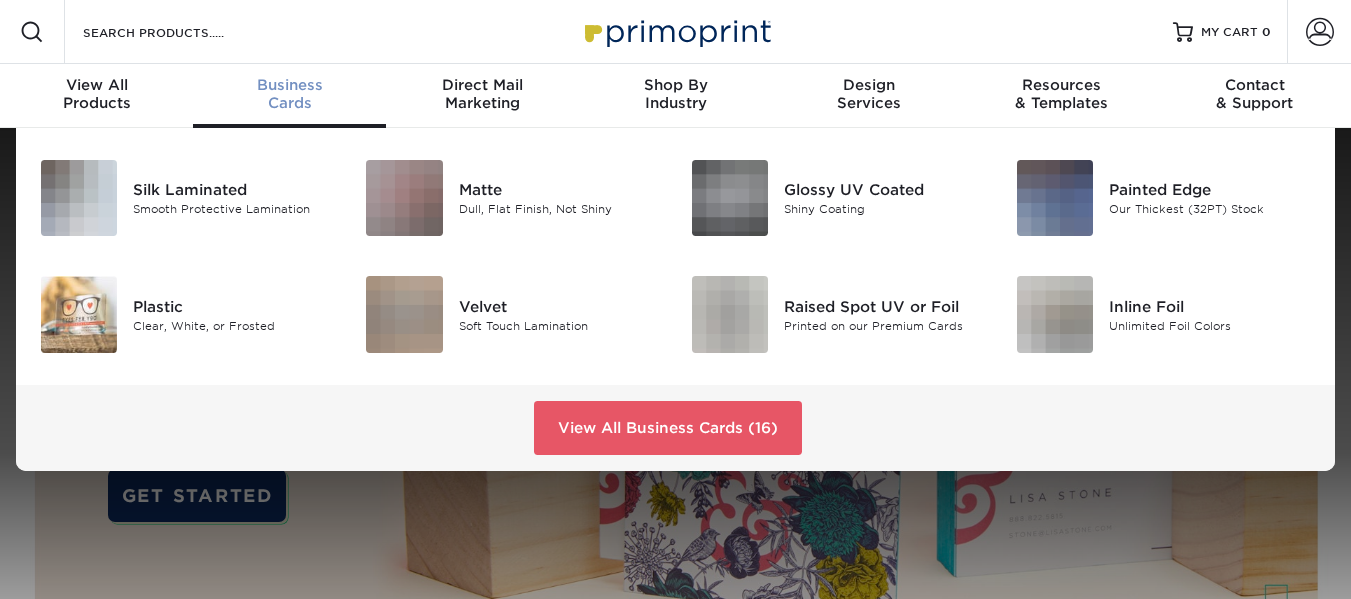 click on "Business  Cards" at bounding box center [289, 96] 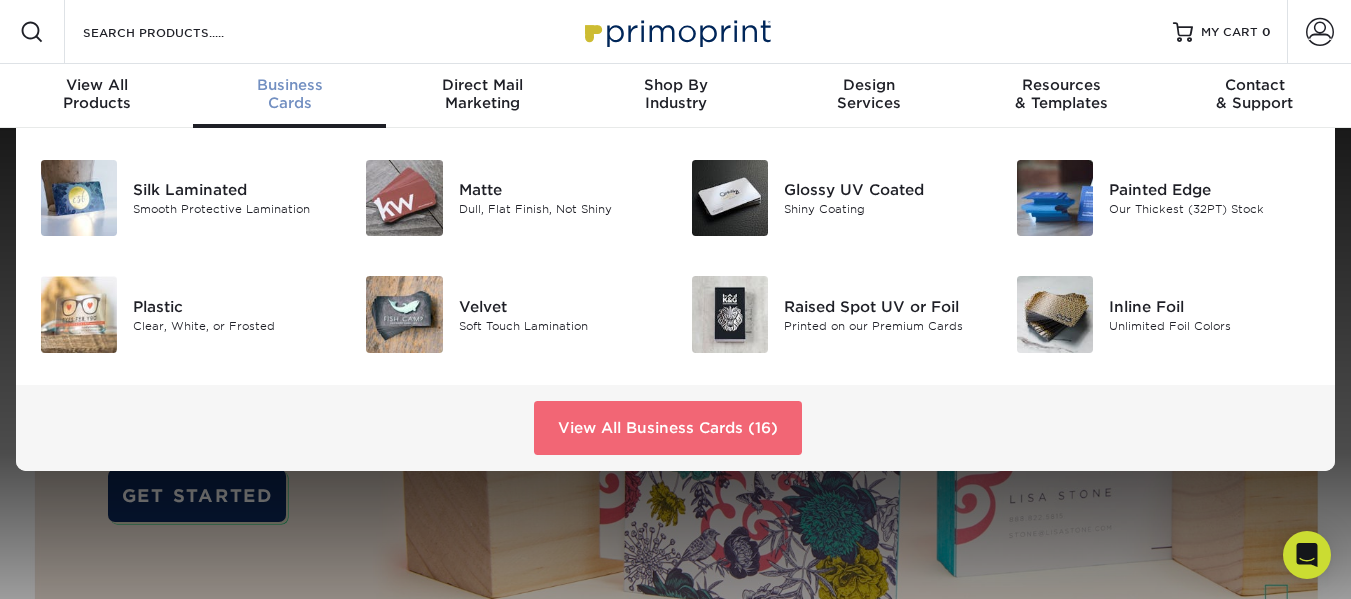 click on "View All Business Cards (16)" at bounding box center (668, 428) 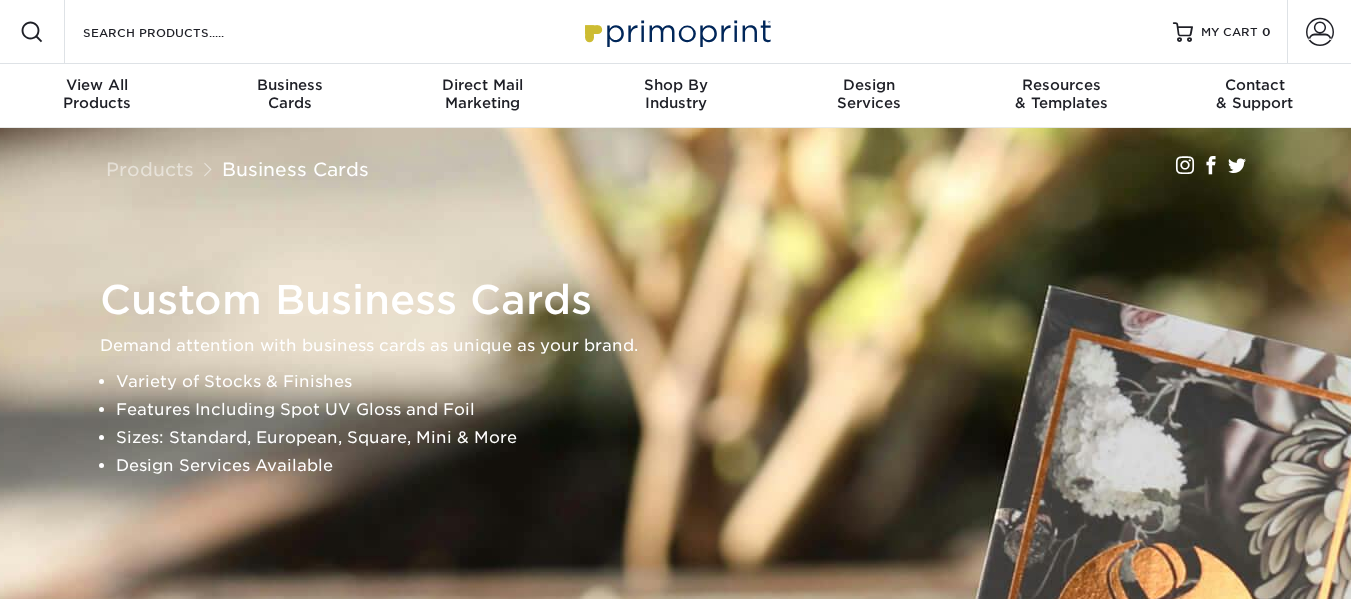 scroll, scrollTop: 0, scrollLeft: 0, axis: both 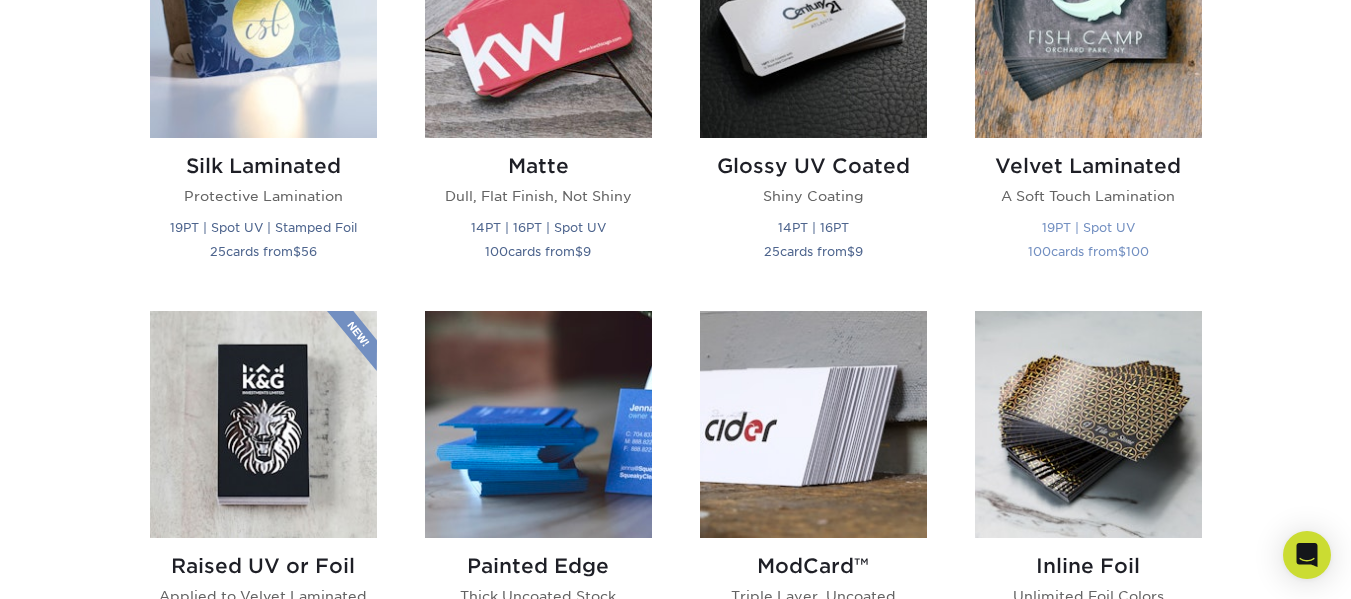 click at bounding box center [1088, 24] 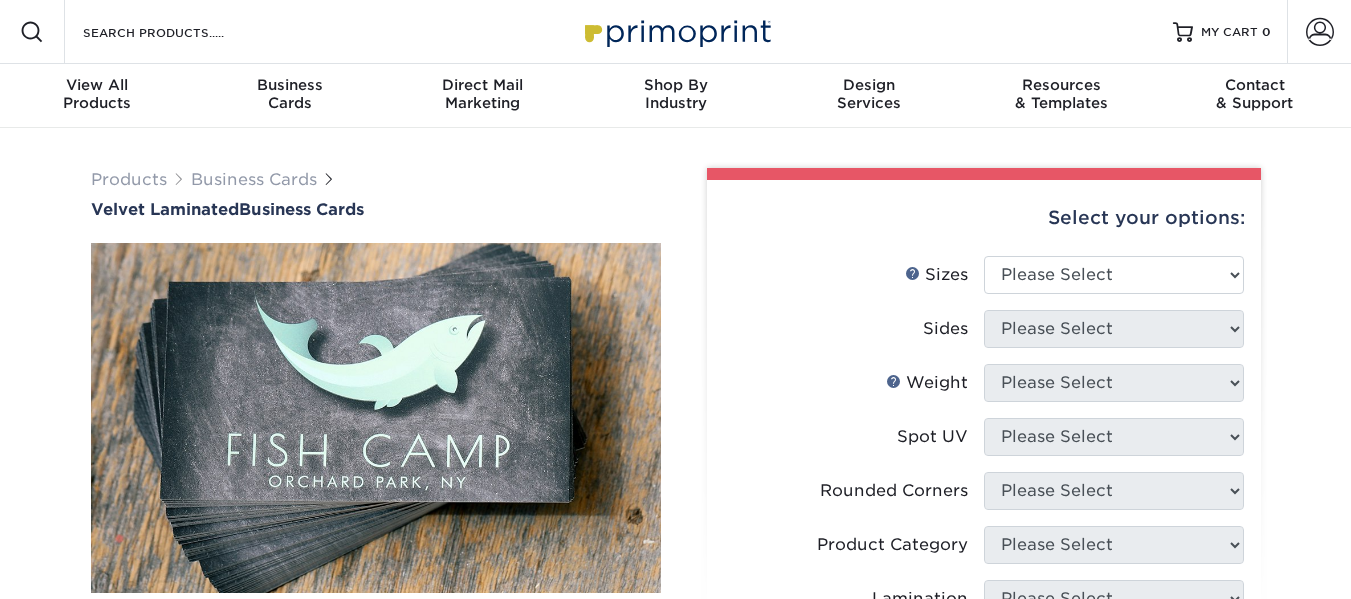 scroll, scrollTop: 0, scrollLeft: 0, axis: both 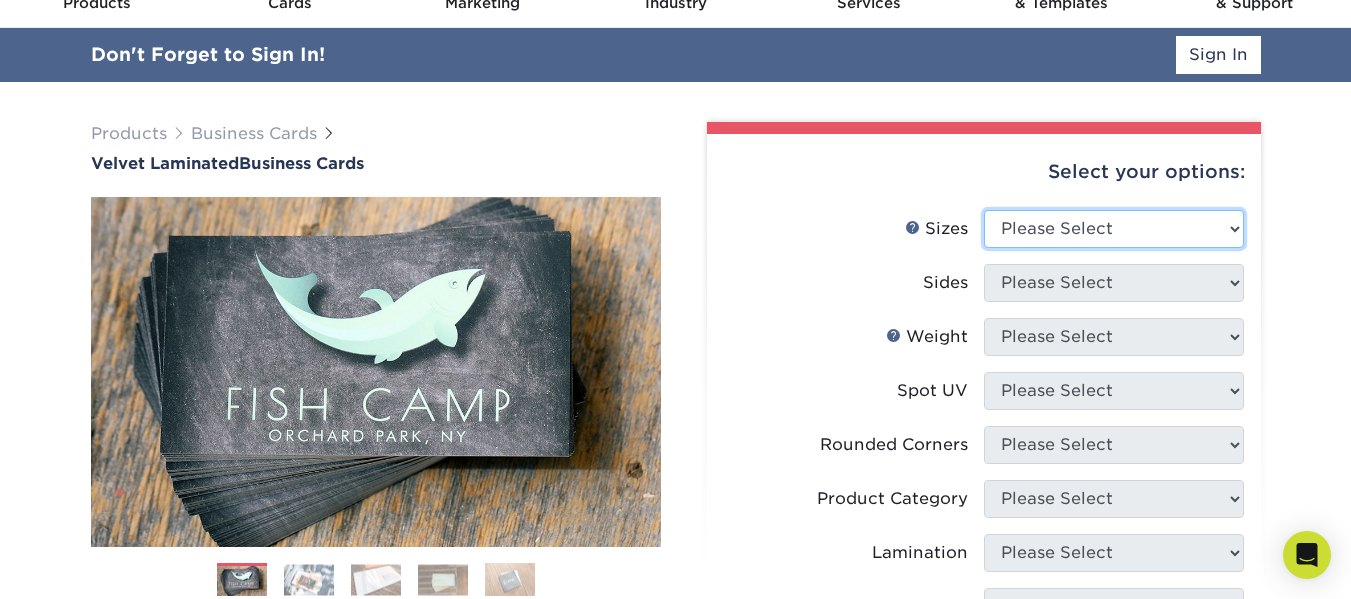 click on "Please Select
1.5" x 3.5"  - Mini
1.75" x 3.5" - Mini
2" x 2" - Square
2" x 3" - Mini
2" x 3.5" - Standard
2" x 4"
2" x 7" - Foldover Card
2.125" x 3.375" - European 2.5" x 2.5" - Square" at bounding box center [1114, 229] 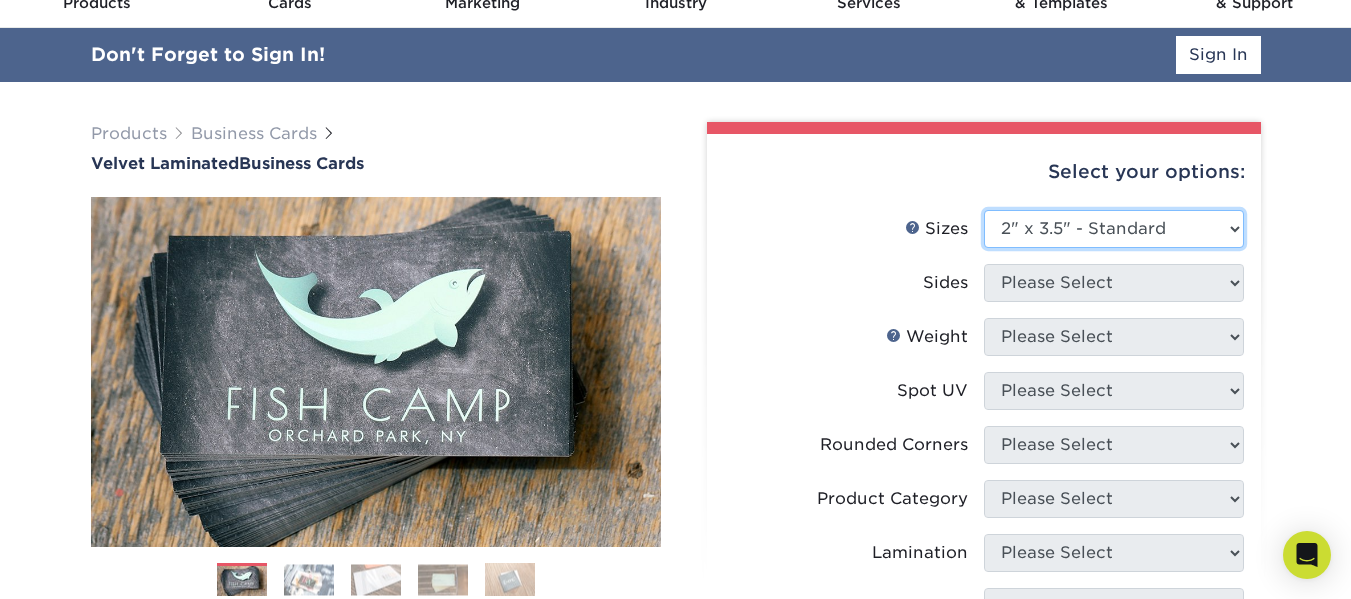 click on "Please Select
1.5" x 3.5"  - Mini
1.75" x 3.5" - Mini
2" x 2" - Square
2" x 3" - Mini
2" x 3.5" - Standard
2" x 4"
2" x 7" - Foldover Card
2.125" x 3.375" - European 2.5" x 2.5" - Square" at bounding box center (1114, 229) 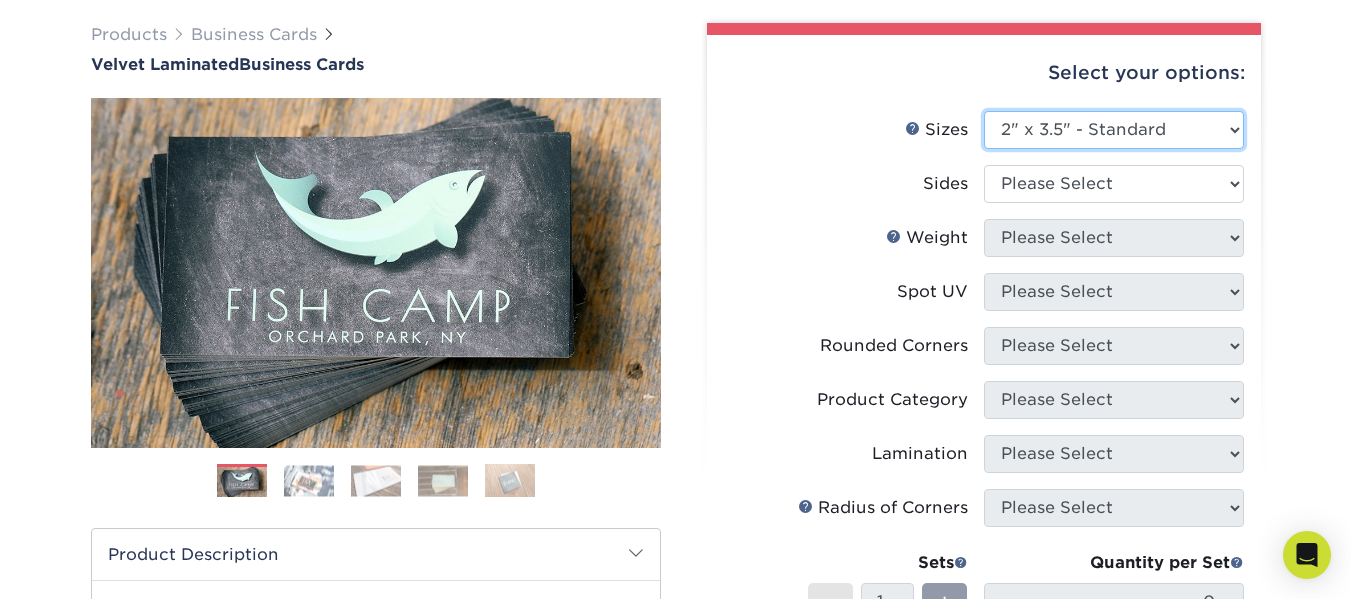 scroll, scrollTop: 200, scrollLeft: 0, axis: vertical 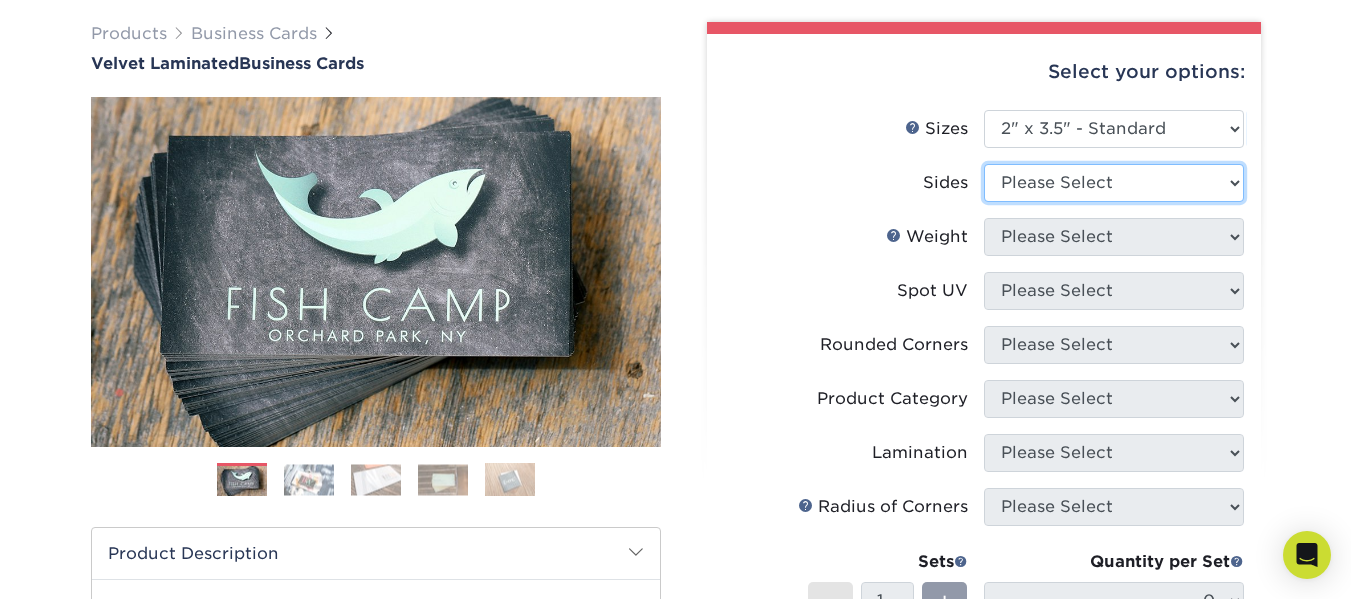 click on "Please Select Print Both Sides Print Front Only" at bounding box center [1114, 183] 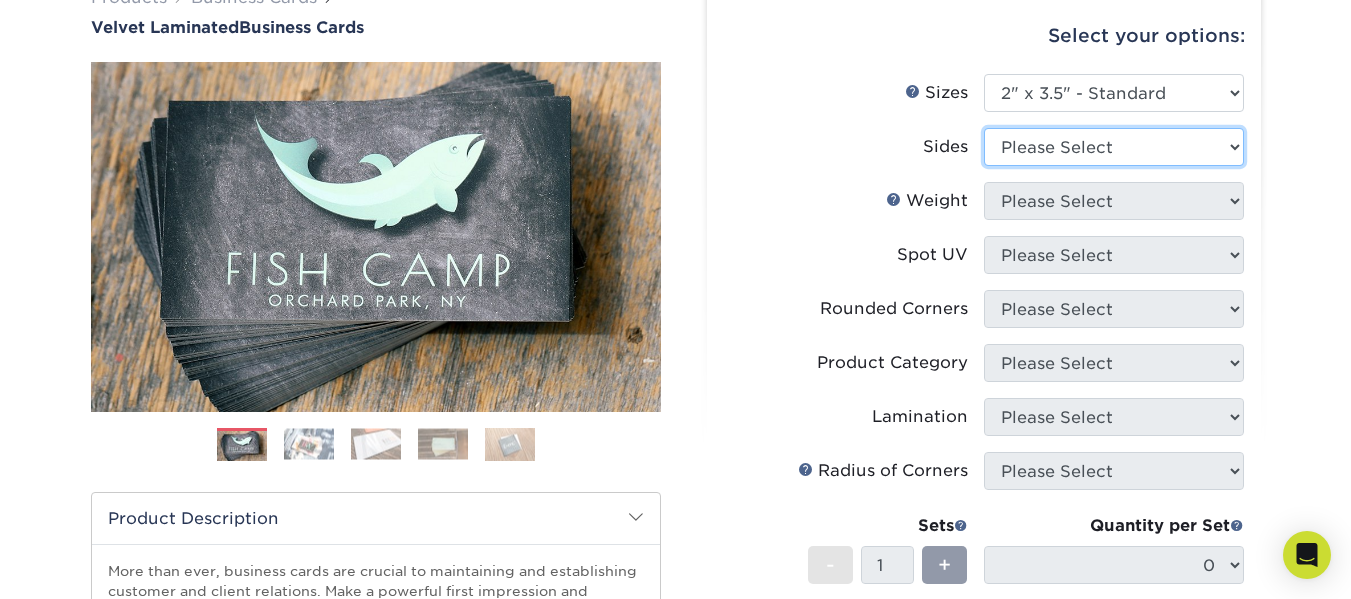scroll, scrollTop: 146, scrollLeft: 0, axis: vertical 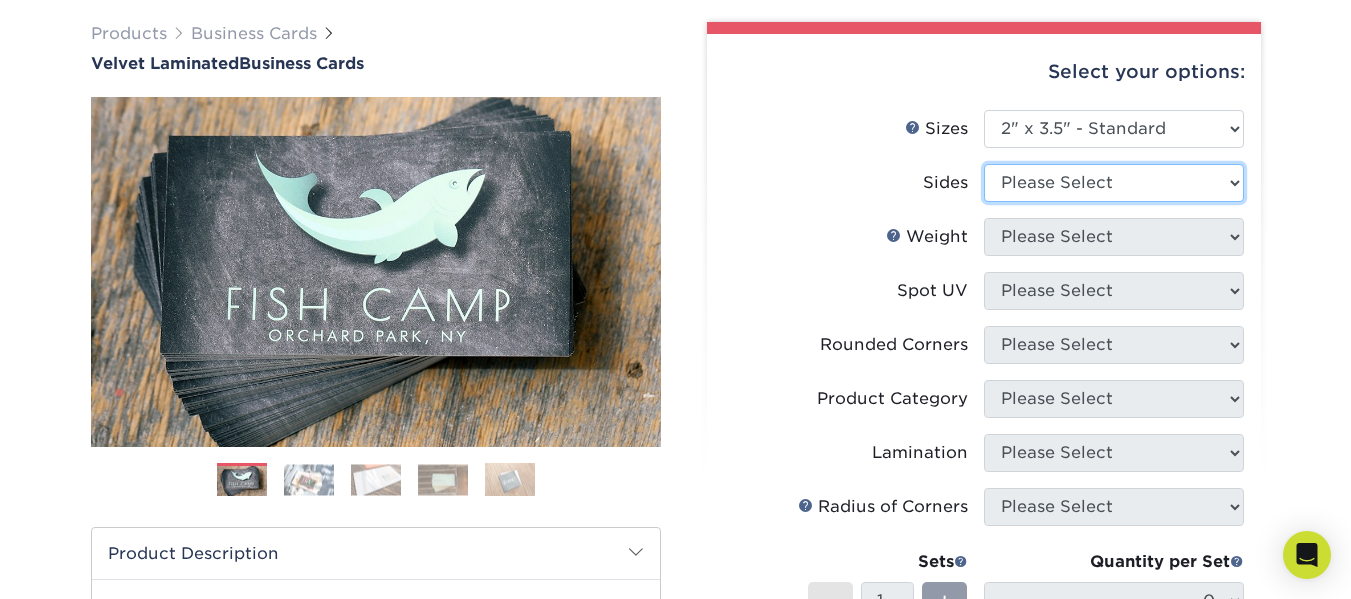 select on "13abbda7-1d64-4f25-8bb2-c179b224825d" 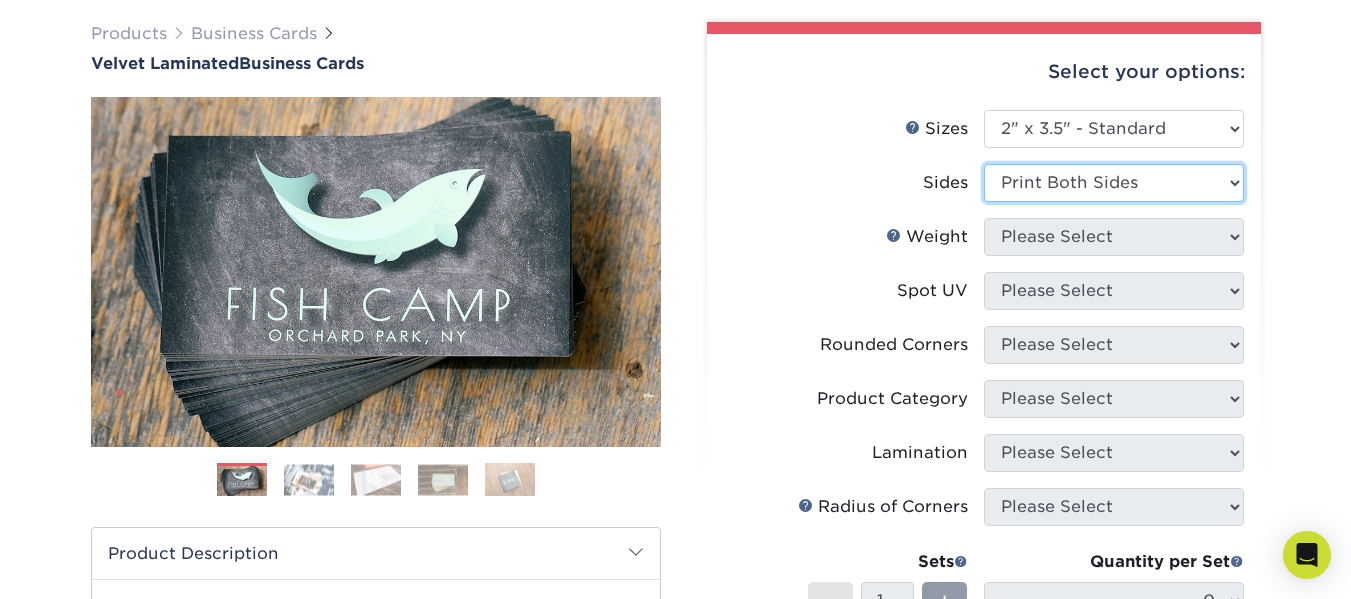 click on "Please Select Print Both Sides Print Front Only" at bounding box center (1114, 183) 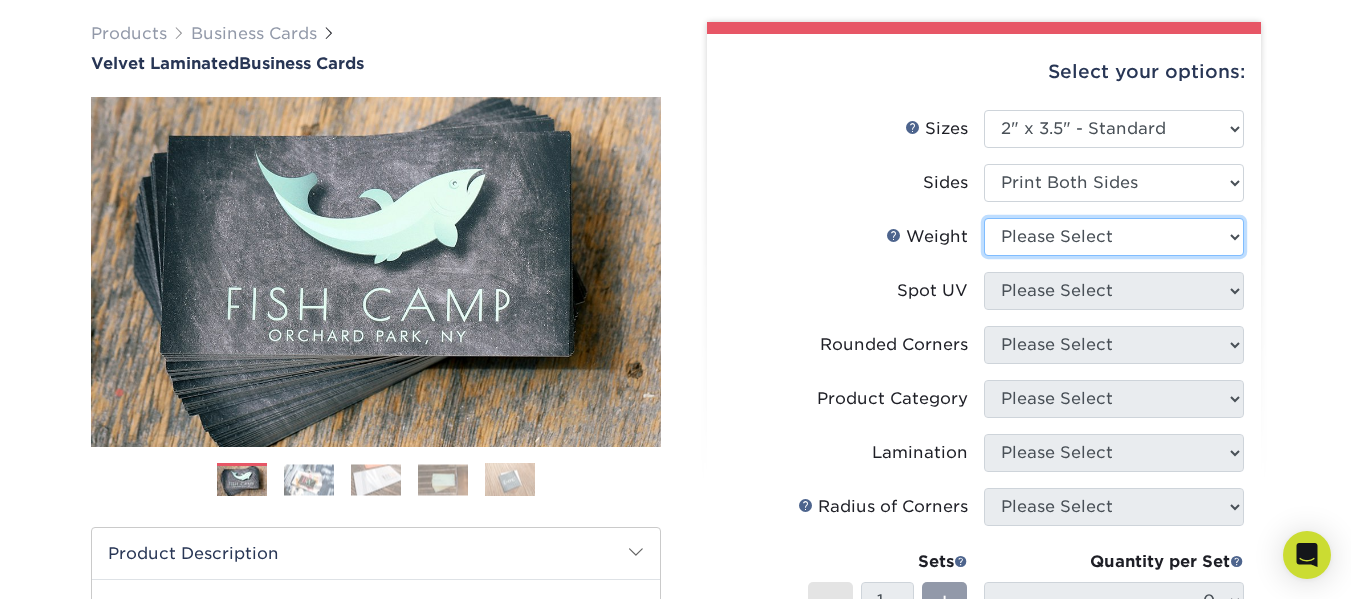 click on "Please Select 16PT" at bounding box center (1114, 237) 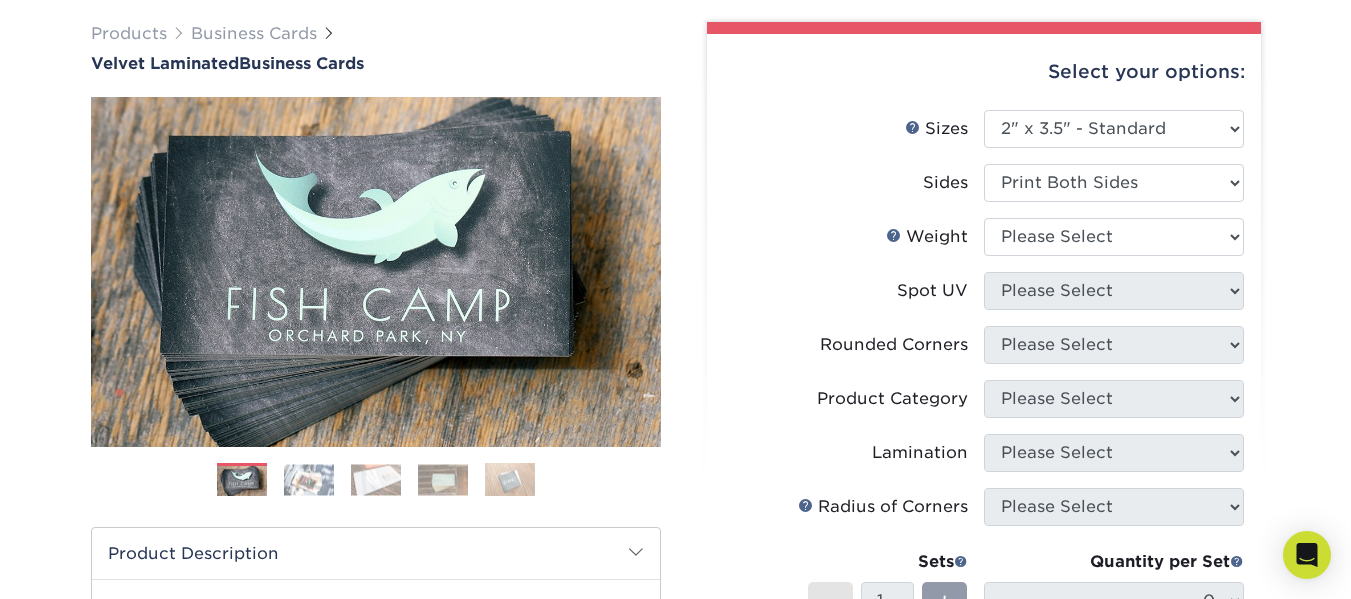 click on "Select your options:
Sizes Help Sizes
Please Select 1.5" x 3.5"  - Mini -" at bounding box center (976, 508) 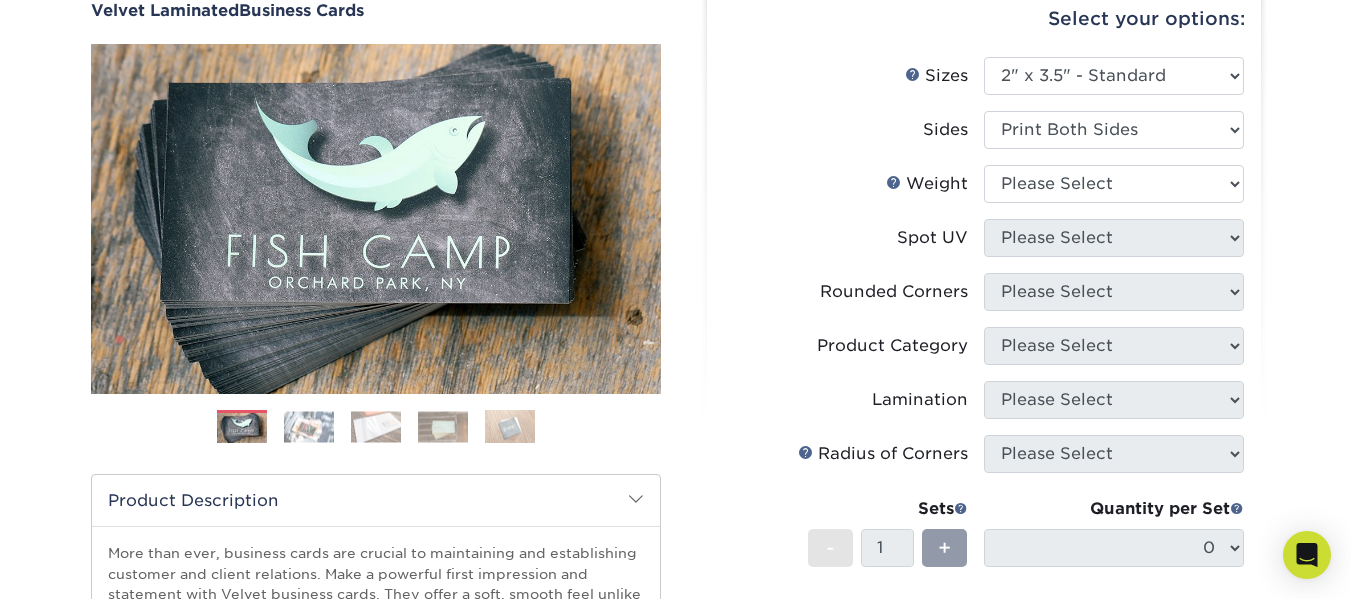scroll, scrollTop: 246, scrollLeft: 0, axis: vertical 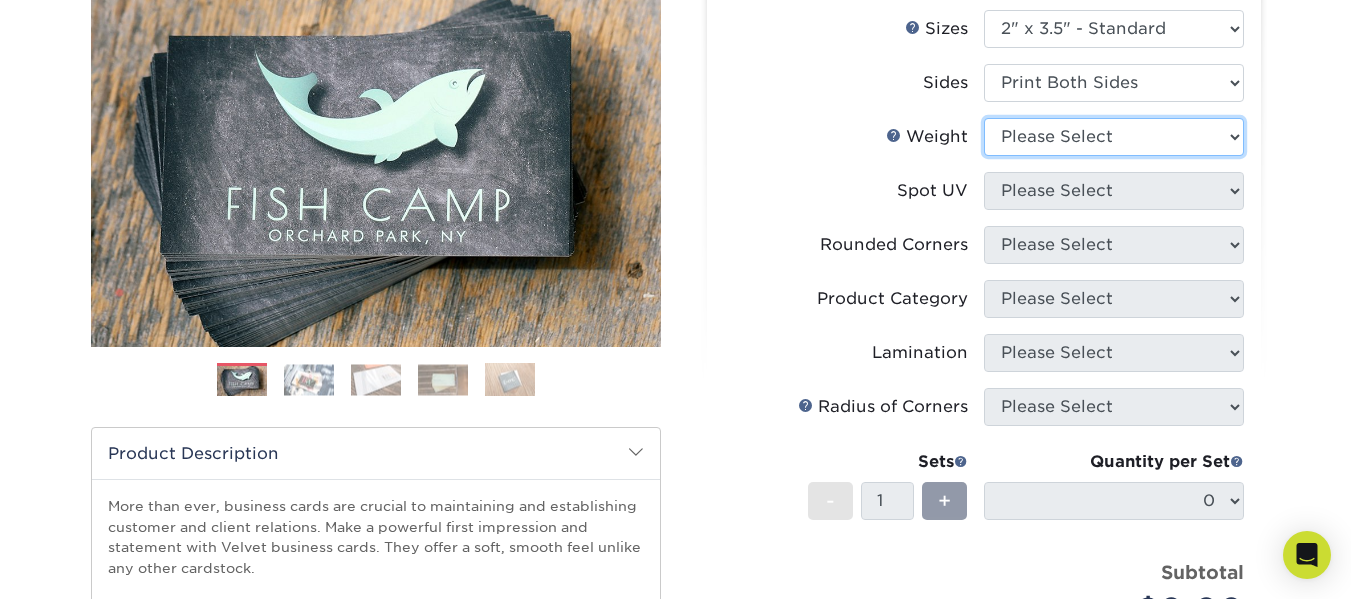 click on "Please Select 16PT" at bounding box center (1114, 137) 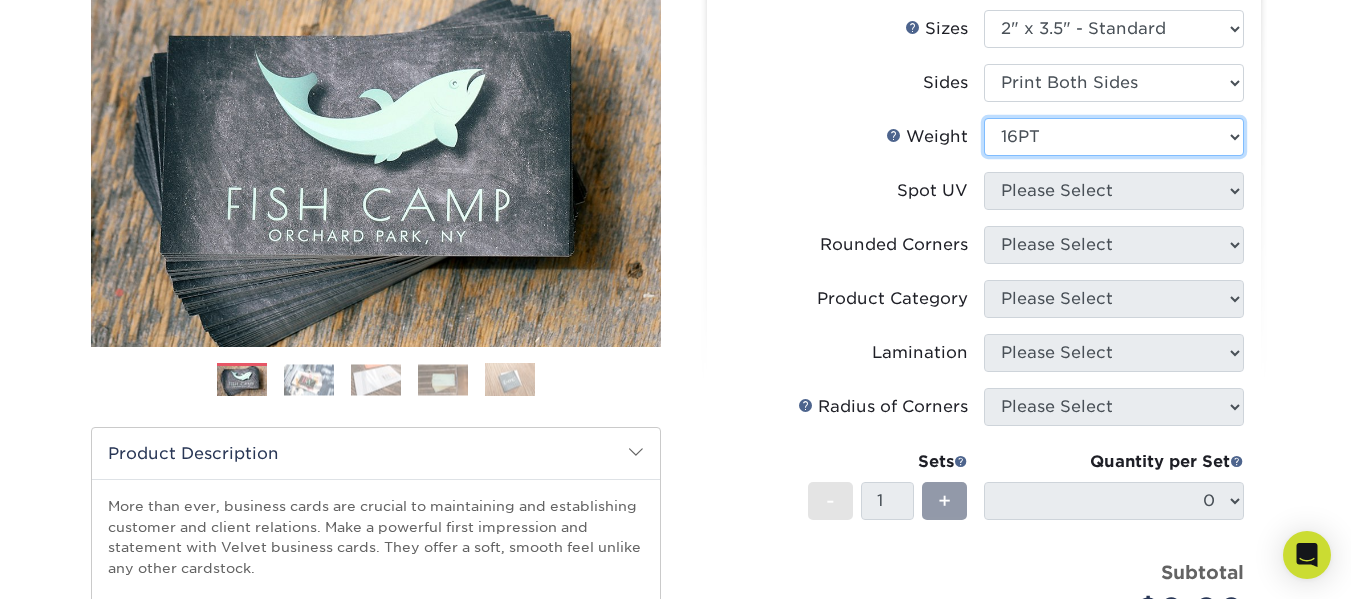 click on "Please Select 16PT" at bounding box center [1114, 137] 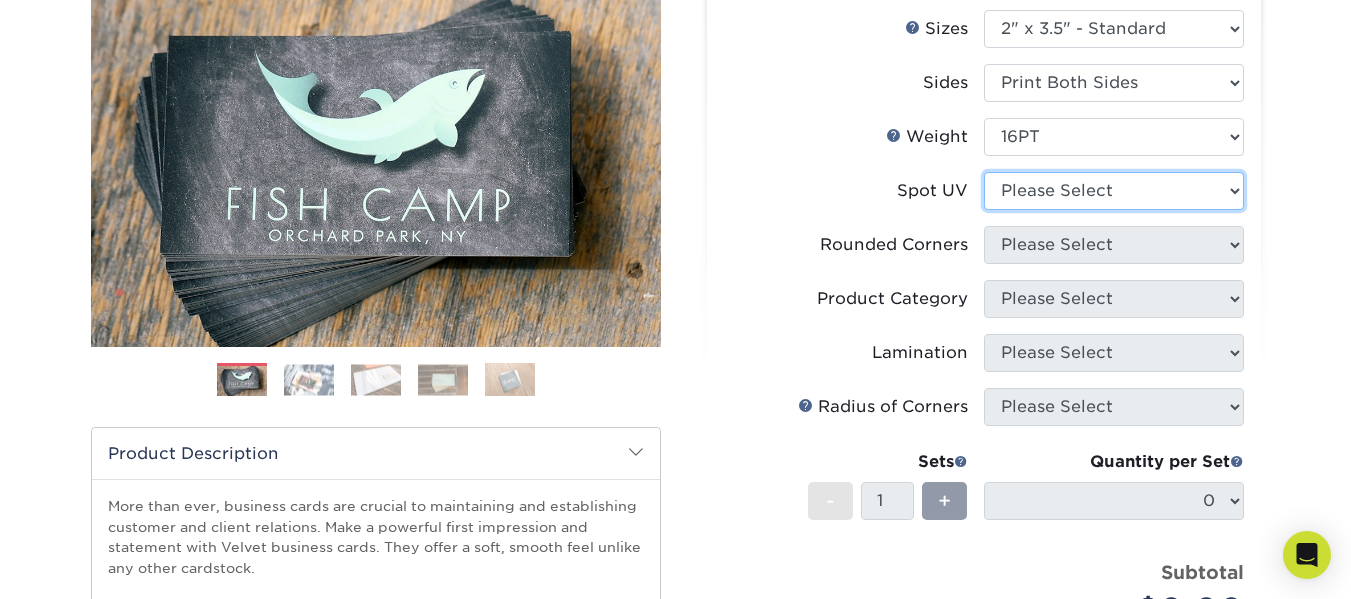 click on "Please Select No Spot UV Front and Back (Both Sides) Front Only Back Only" at bounding box center (1114, 191) 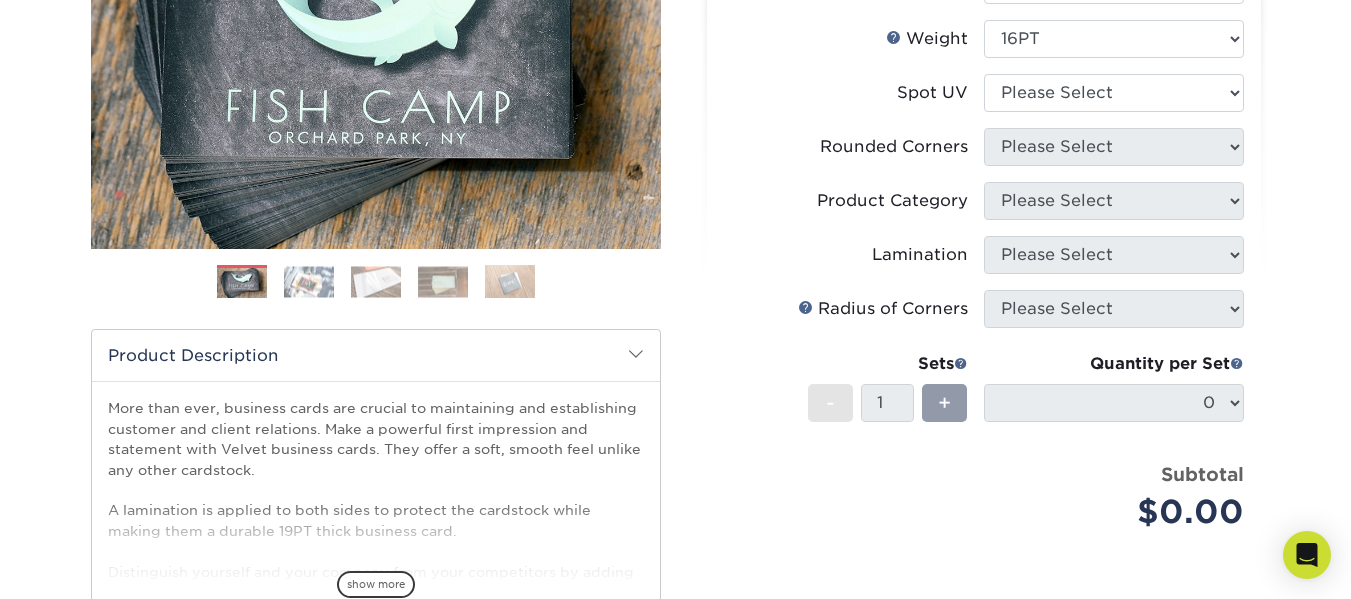 scroll, scrollTop: 246, scrollLeft: 0, axis: vertical 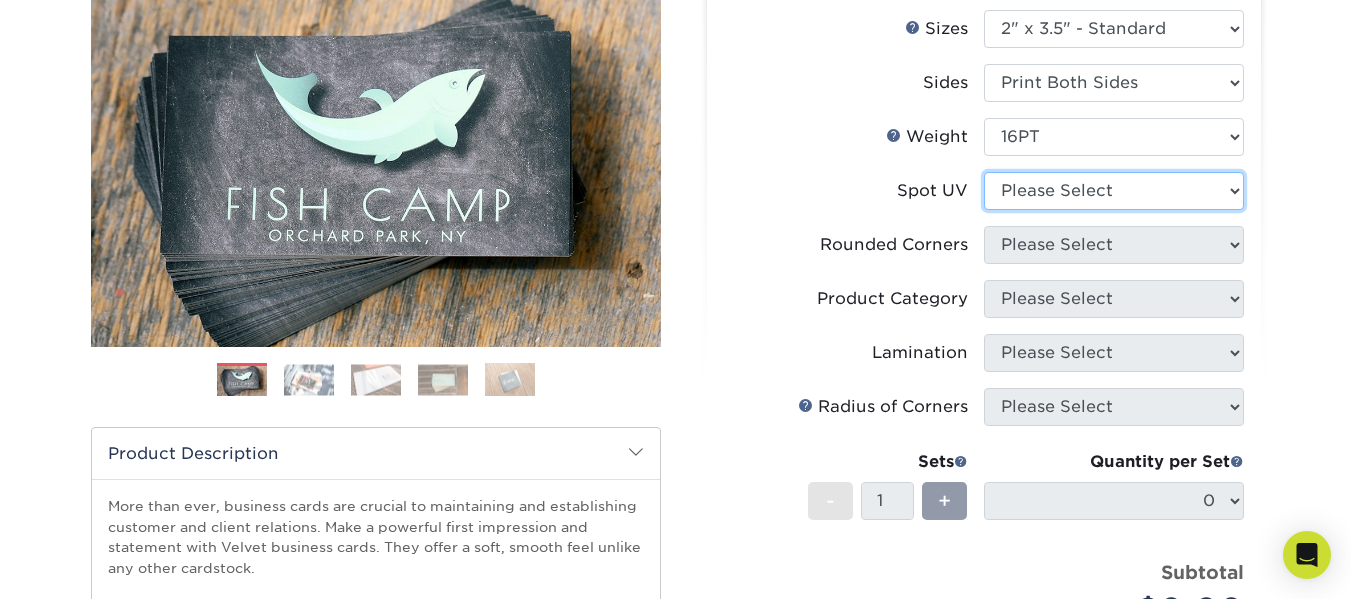 click on "Please Select No Spot UV Front and Back (Both Sides) Front Only Back Only" at bounding box center [1114, 191] 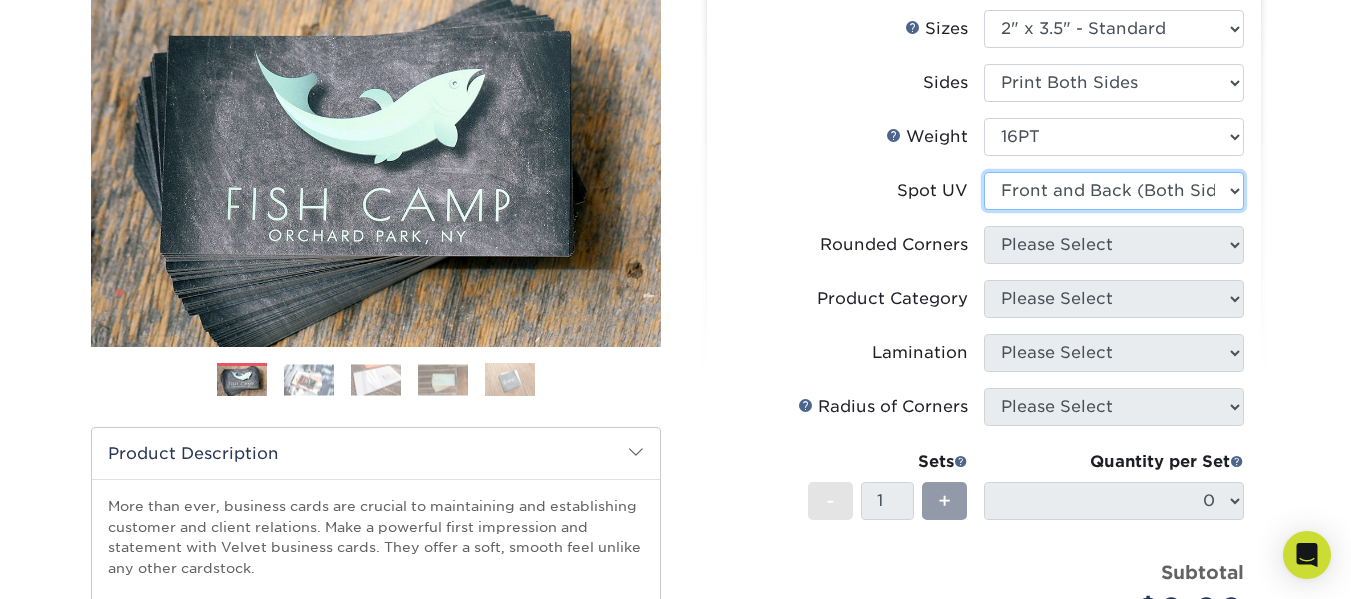 click on "Please Select No Spot UV Front and Back (Both Sides) Front Only Back Only" at bounding box center (1114, 191) 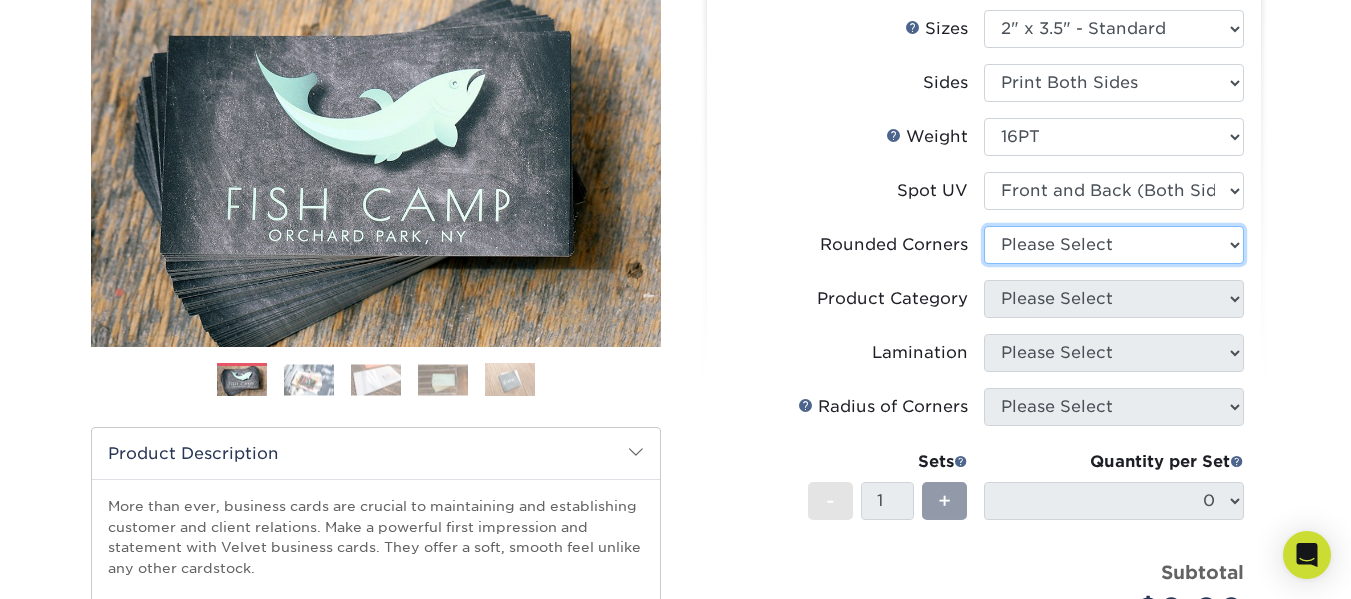 click on "Please Select
Yes - Round 2 Corners                                                    Yes - Round 4 Corners                                                    No" at bounding box center (1114, 245) 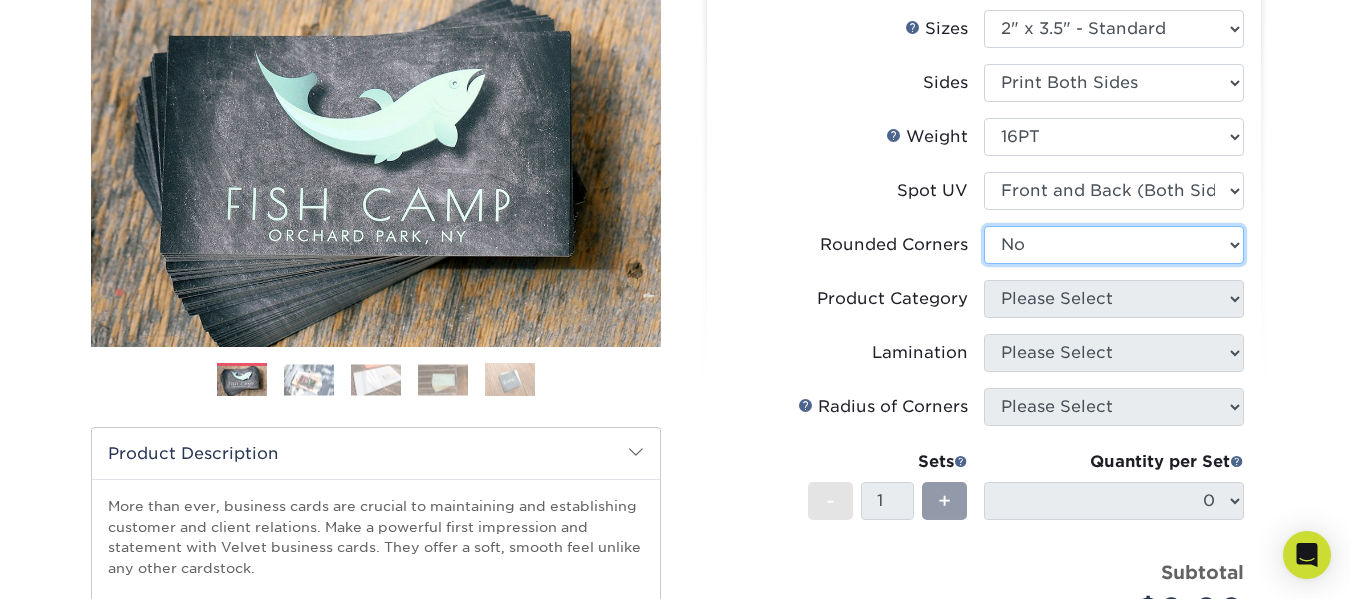 click on "Please Select
Yes - Round 2 Corners                                                    Yes - Round 4 Corners                                                    No" at bounding box center [1114, 245] 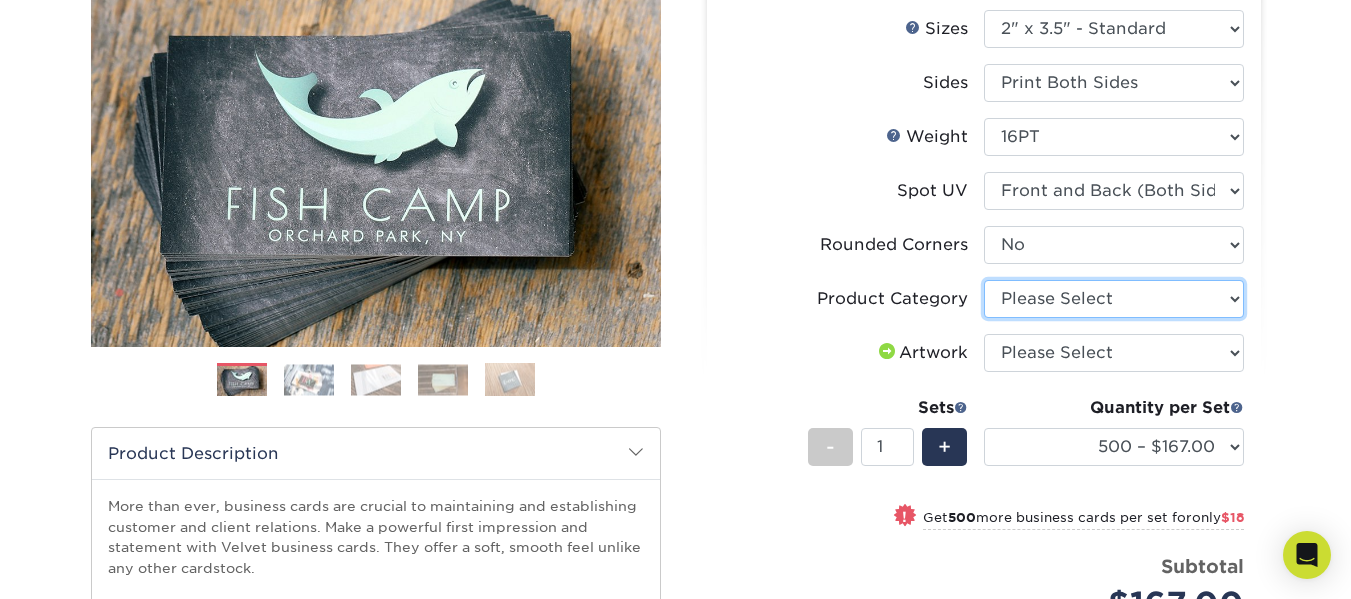 click on "Please Select Business Cards" at bounding box center (1114, 299) 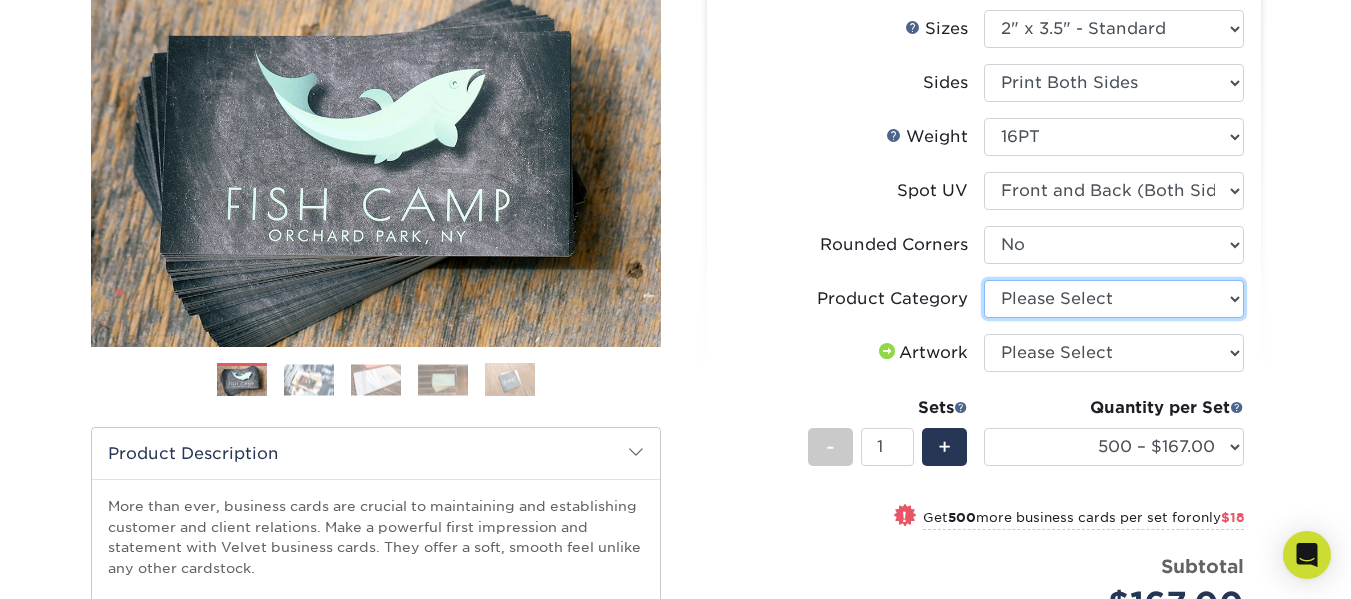 select on "3b5148f1-0588-4f88-a218-97bcfdce65c1" 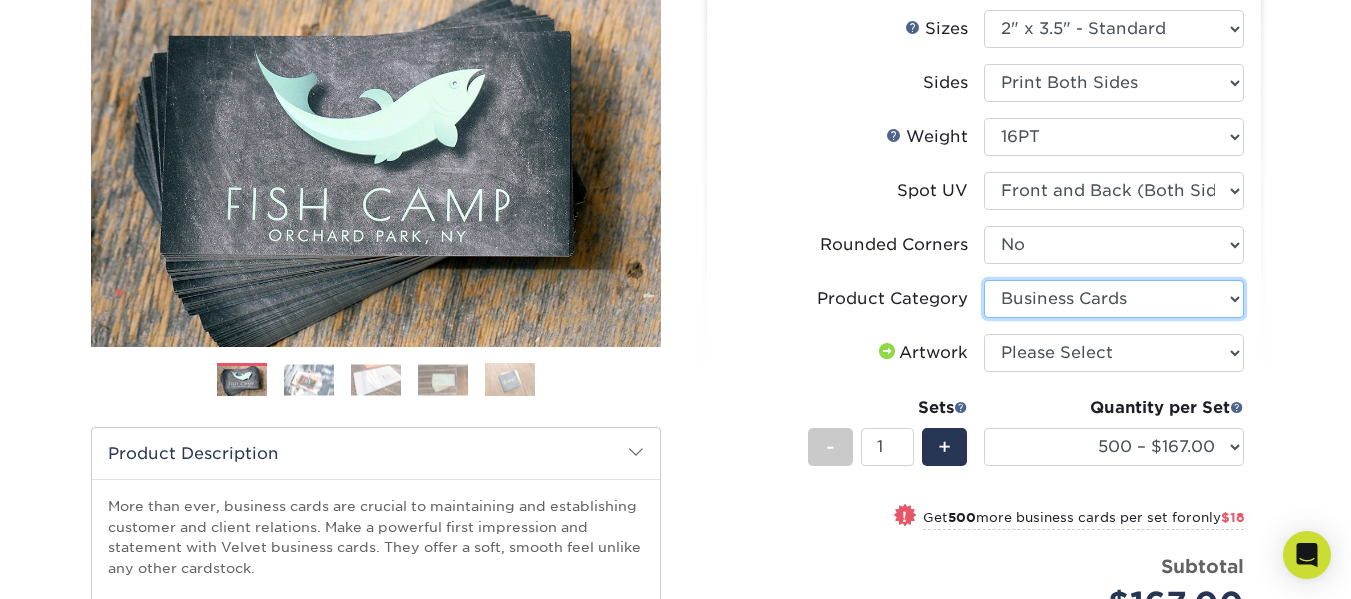 click on "Please Select Business Cards" at bounding box center [1114, 299] 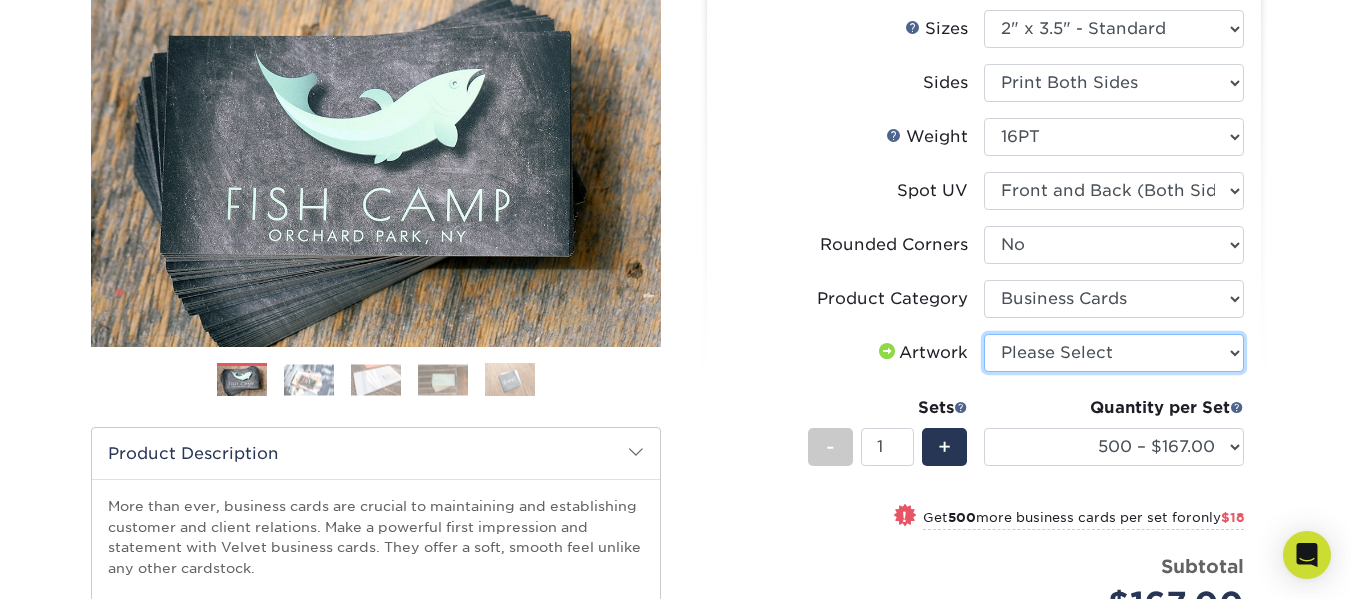 click on "Please Select I will upload files I need a design - $100" at bounding box center (1114, 353) 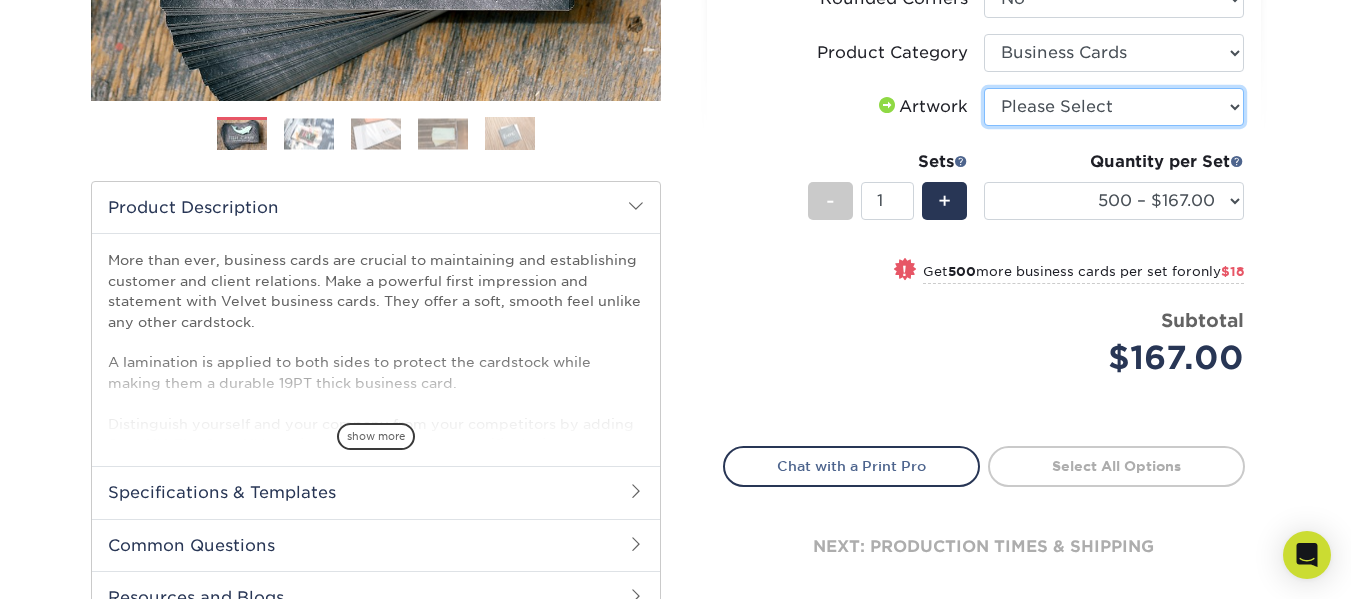 scroll, scrollTop: 546, scrollLeft: 0, axis: vertical 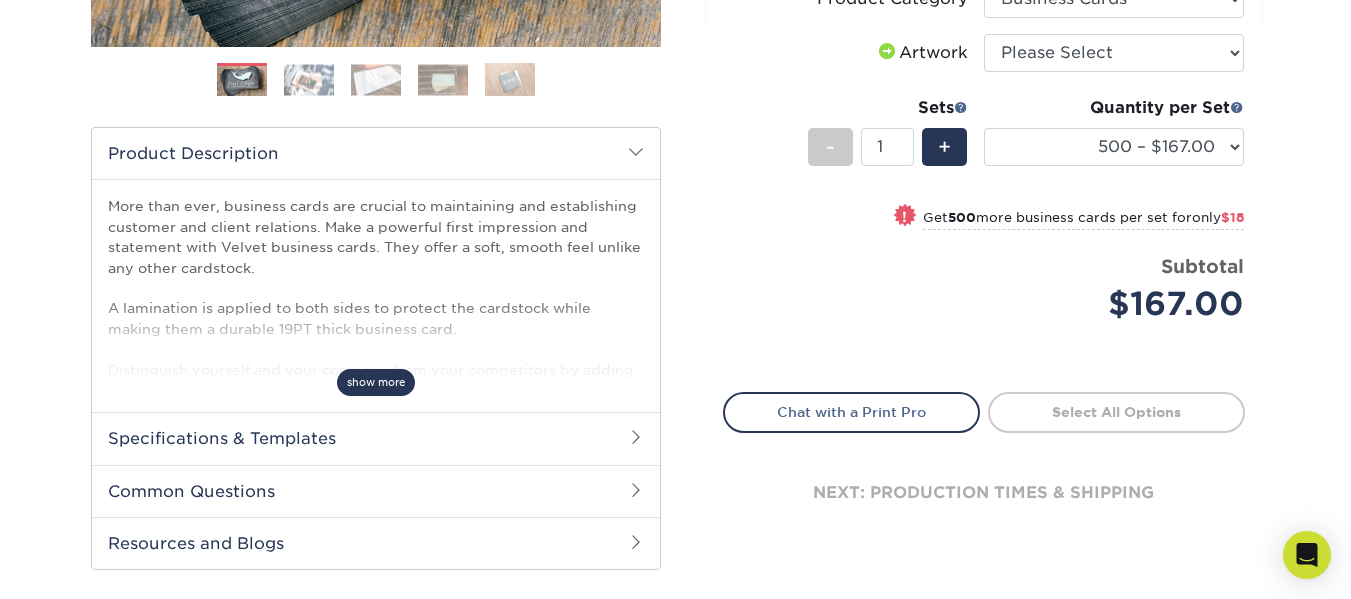 click on "show more" at bounding box center (376, 382) 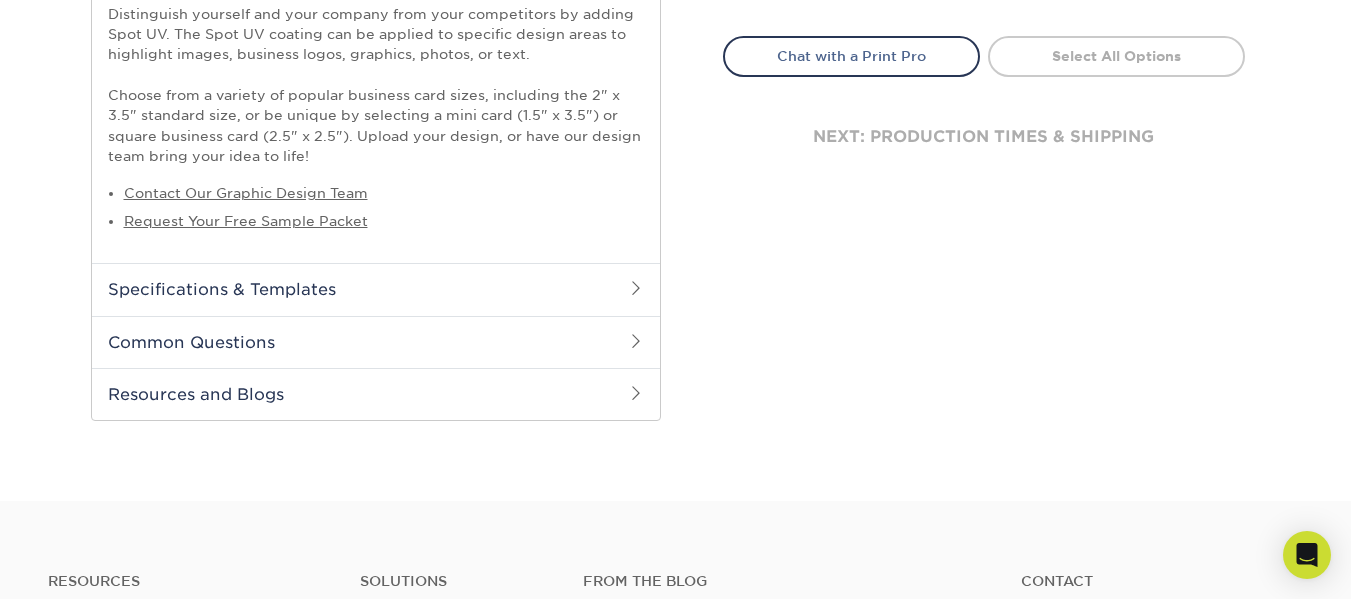 scroll, scrollTop: 946, scrollLeft: 0, axis: vertical 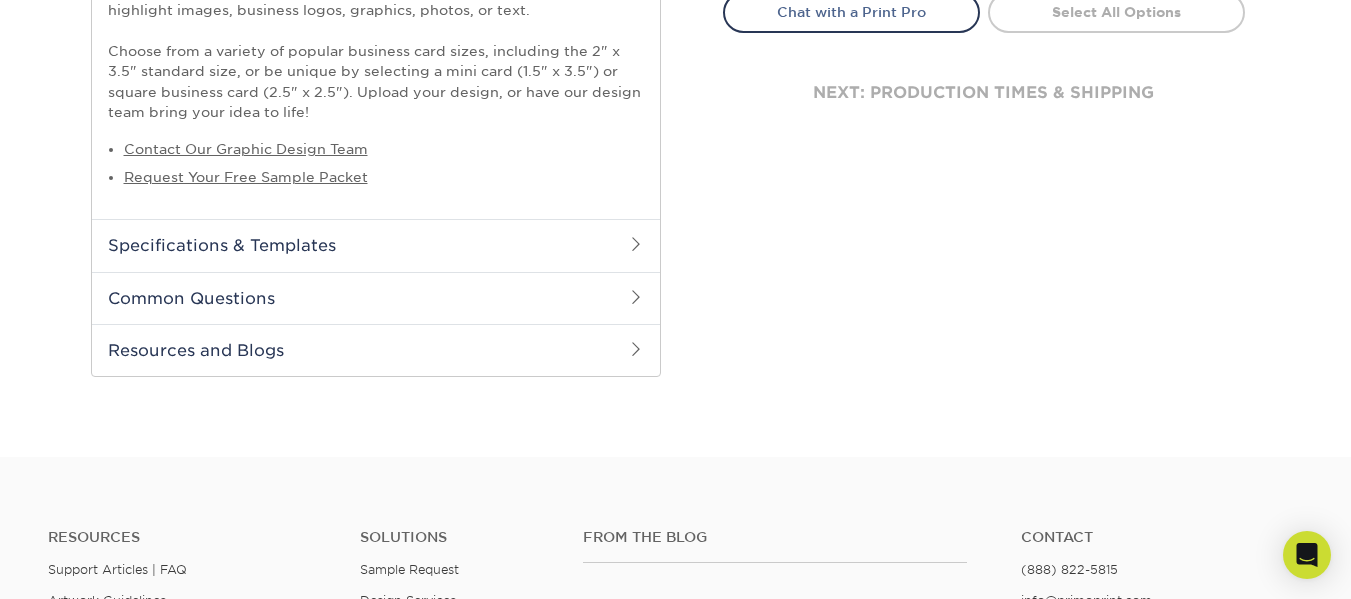 click on "Specifications & Templates" at bounding box center (376, 245) 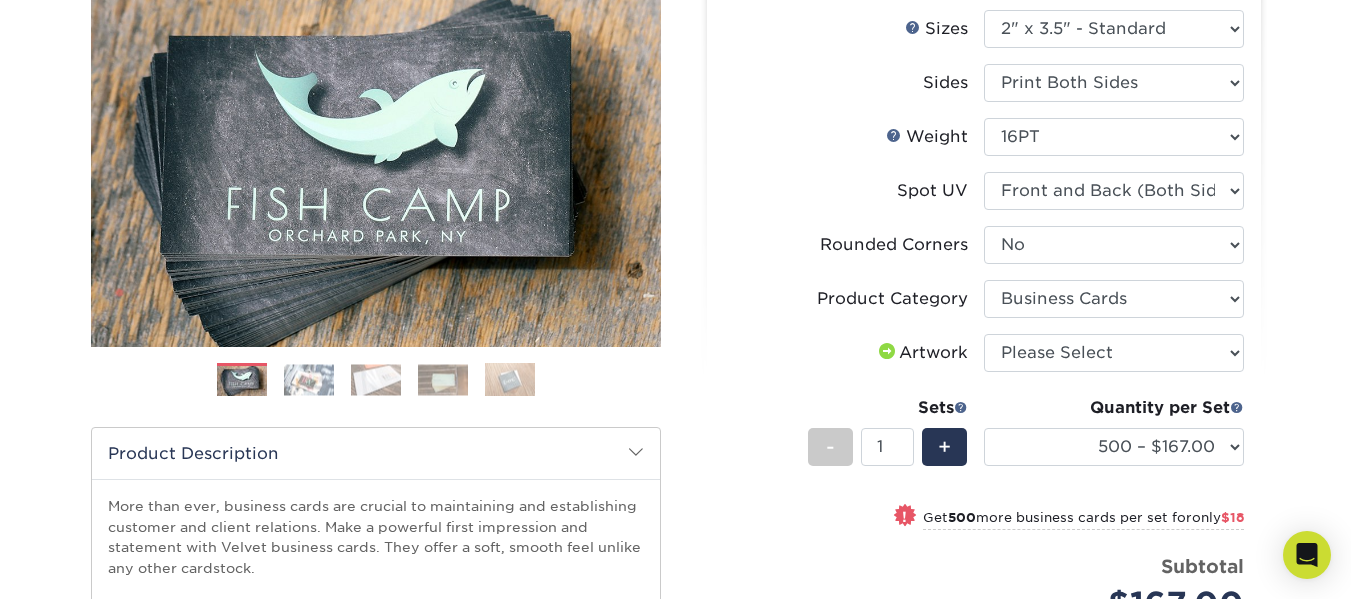 scroll, scrollTop: 946, scrollLeft: 0, axis: vertical 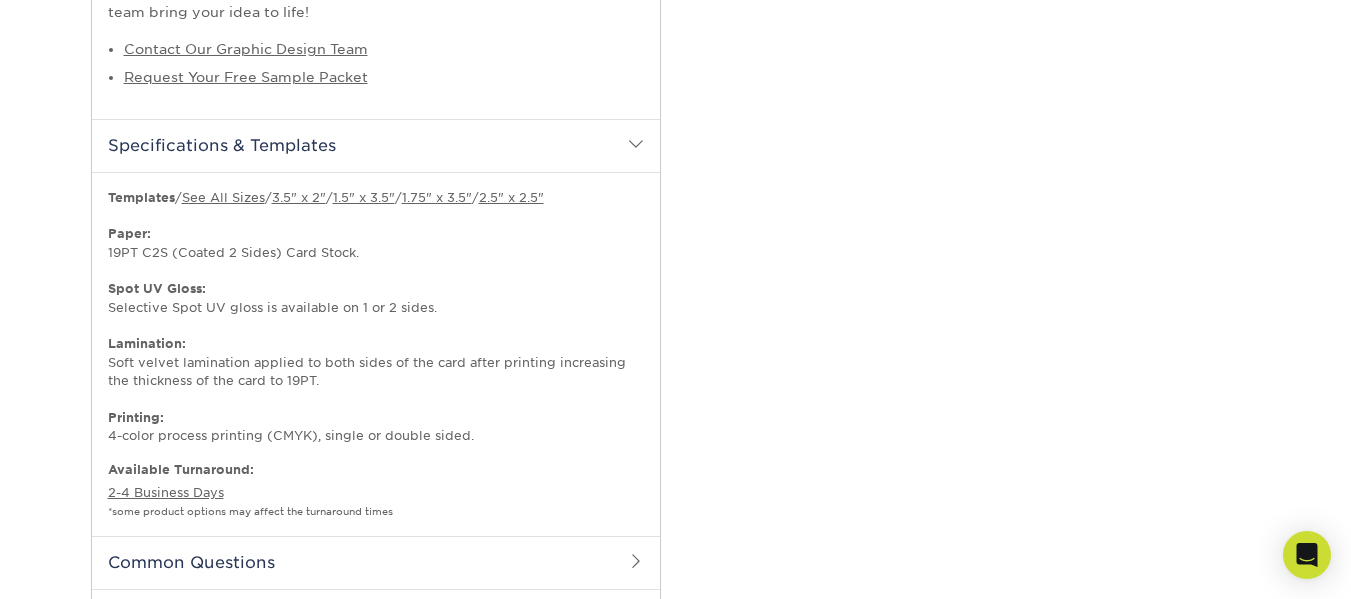 click on "Select your options:
Sizes Help Sizes
Please Select 1.5" x 3.5"  - Mini -" at bounding box center (976, -106) 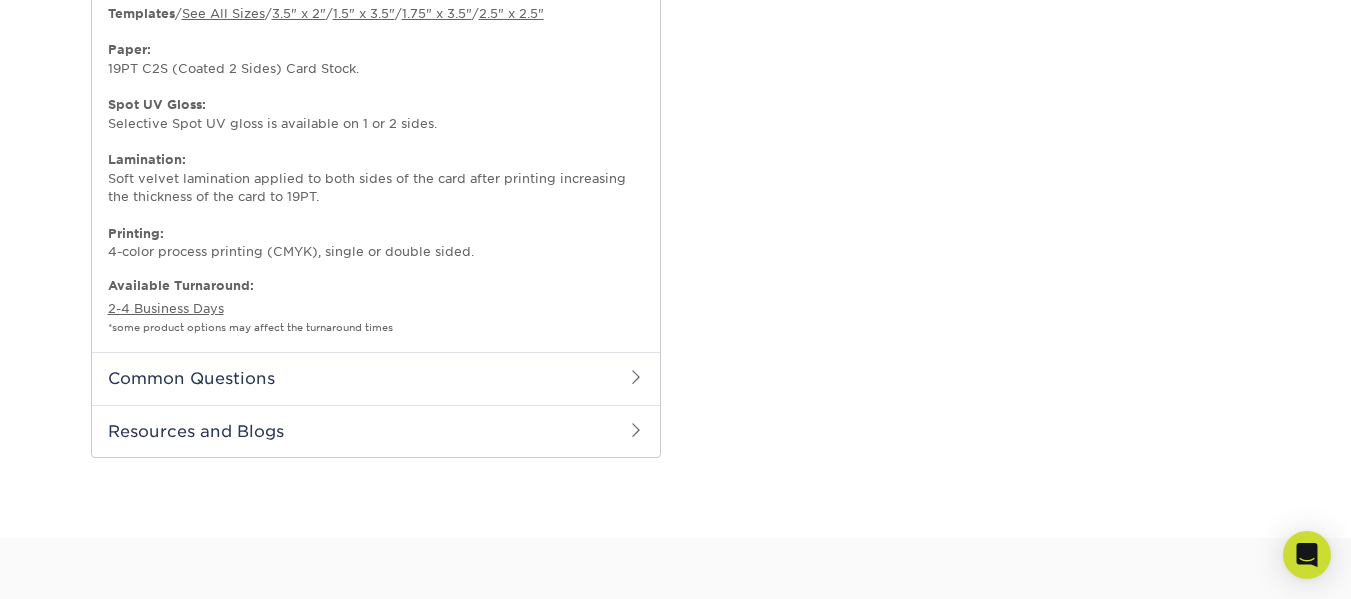 scroll, scrollTop: 1246, scrollLeft: 0, axis: vertical 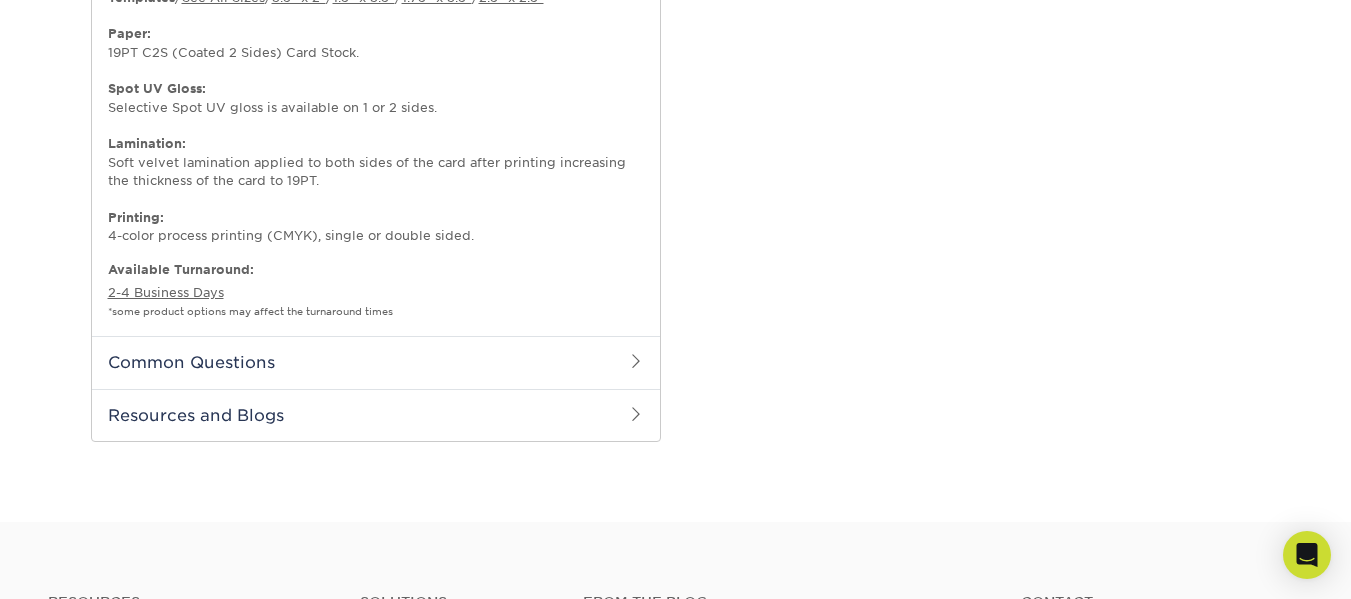 click on "Common Questions" at bounding box center (376, 362) 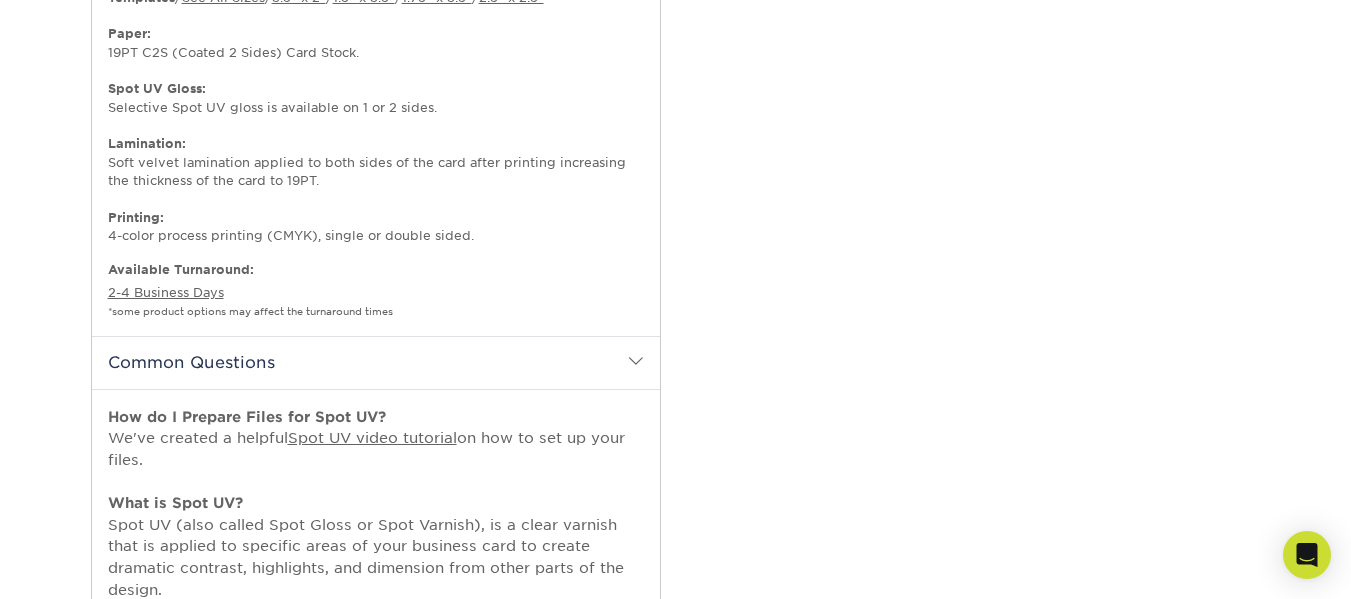 scroll, scrollTop: 1446, scrollLeft: 0, axis: vertical 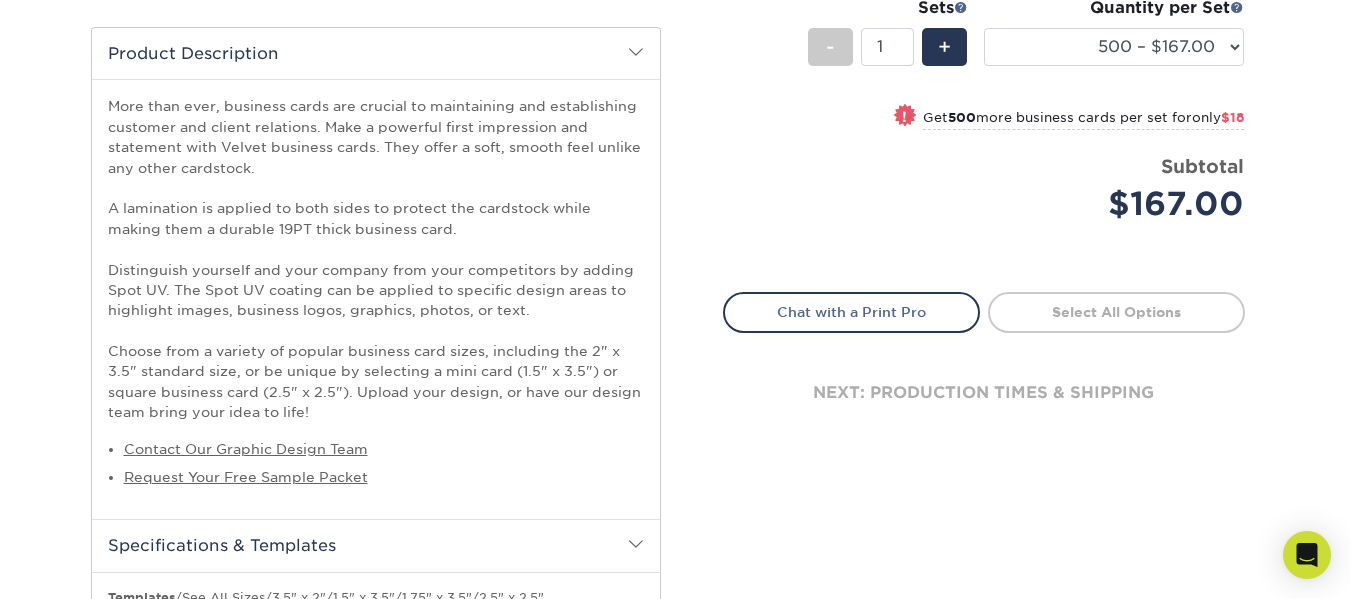 click on "Products
Business Cards
Velvet Laminated  Business Cards
Previous Next" at bounding box center (675, 564) 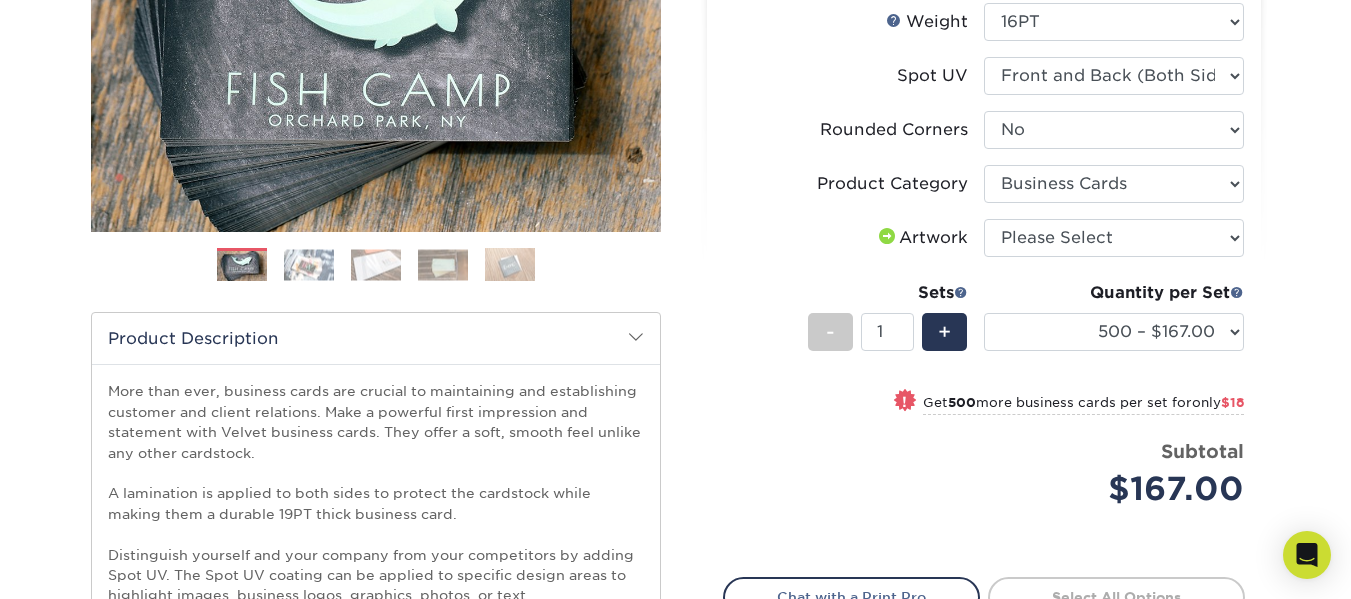 scroll, scrollTop: 346, scrollLeft: 0, axis: vertical 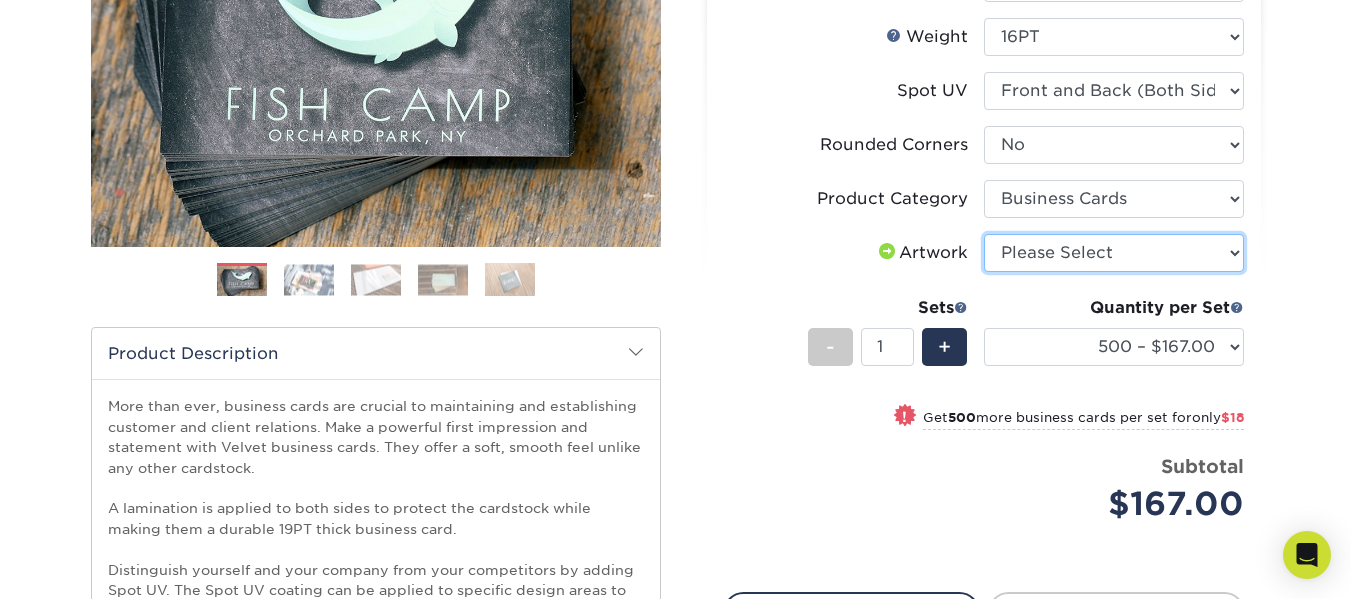 click on "Please Select I will upload files I need a design - $100" at bounding box center [1114, 253] 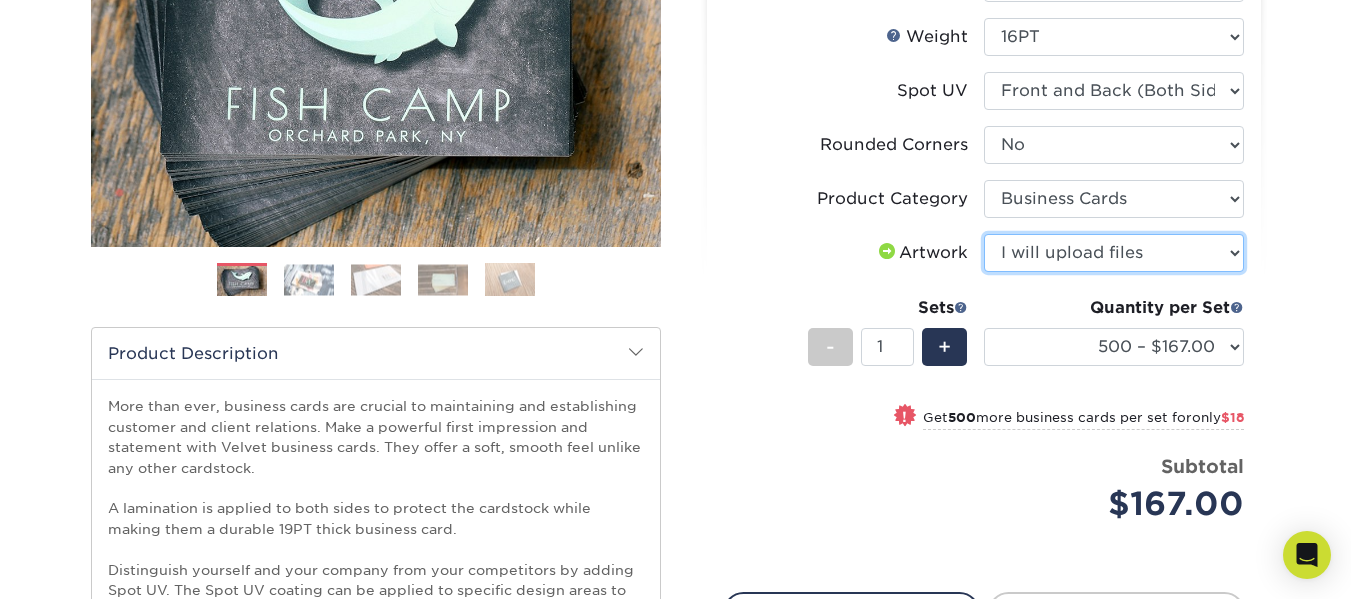 click on "Please Select I will upload files I need a design - $100" at bounding box center (1114, 253) 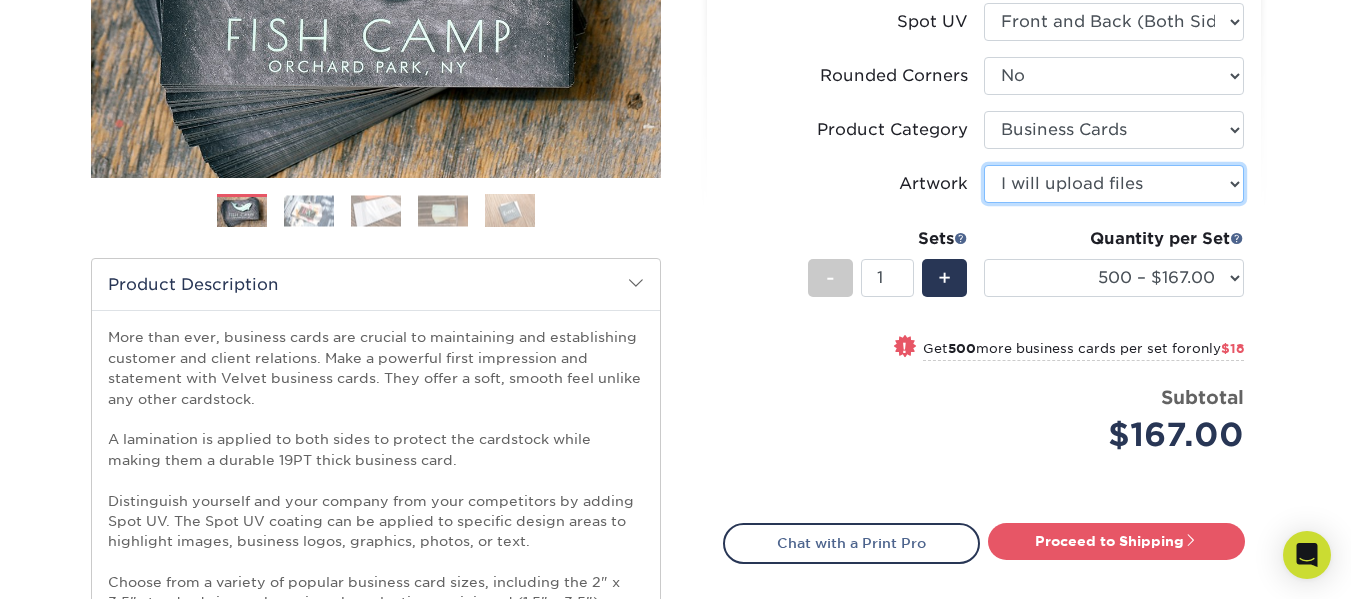 scroll, scrollTop: 546, scrollLeft: 0, axis: vertical 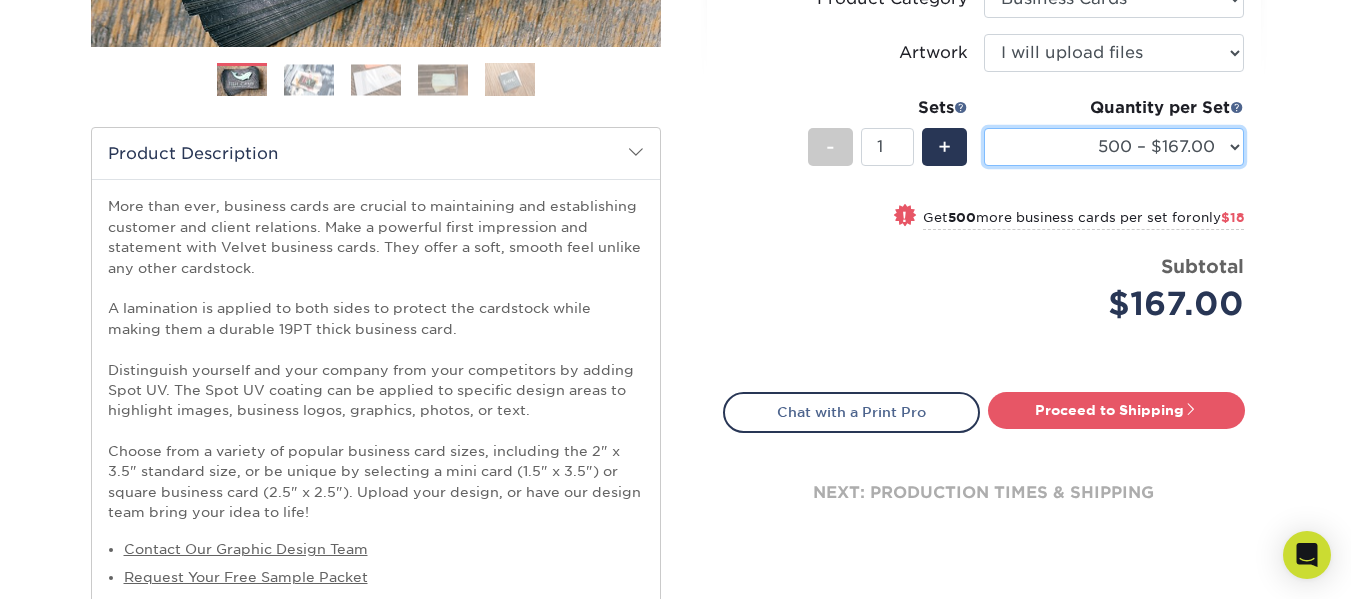 click on "500 – $167.00 1000 – $185.00 2500 – $439.00 5000 – $733.00 10000 – $1307.00" at bounding box center (1114, 147) 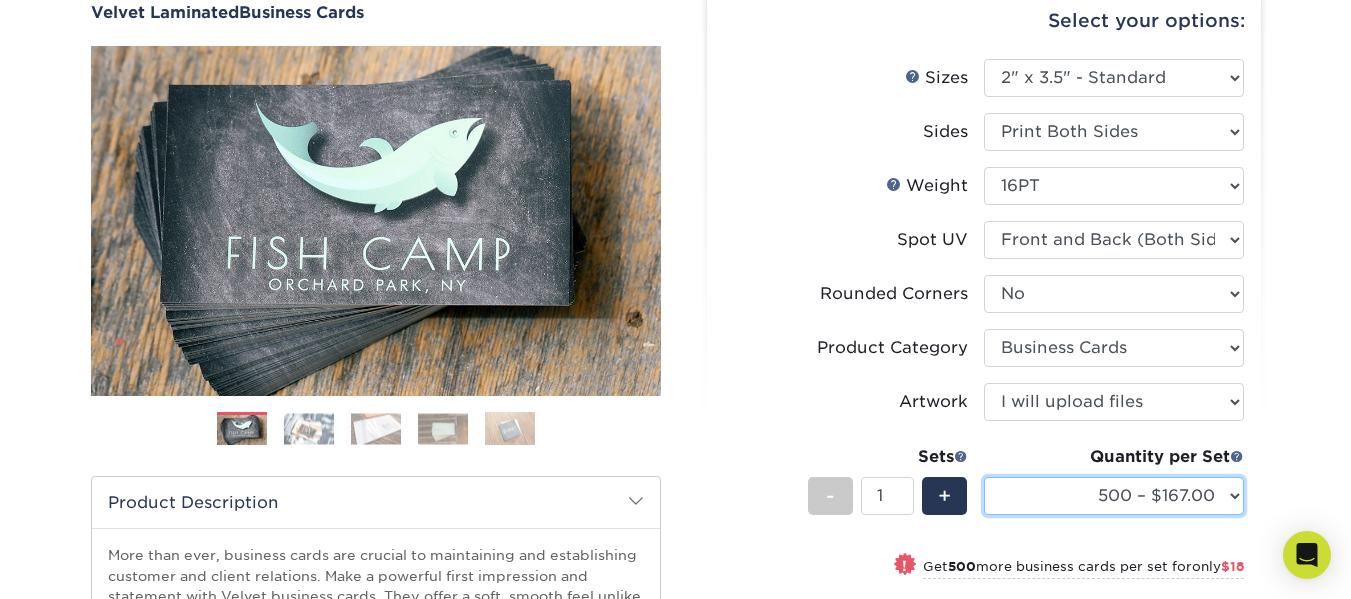 scroll, scrollTop: 146, scrollLeft: 0, axis: vertical 